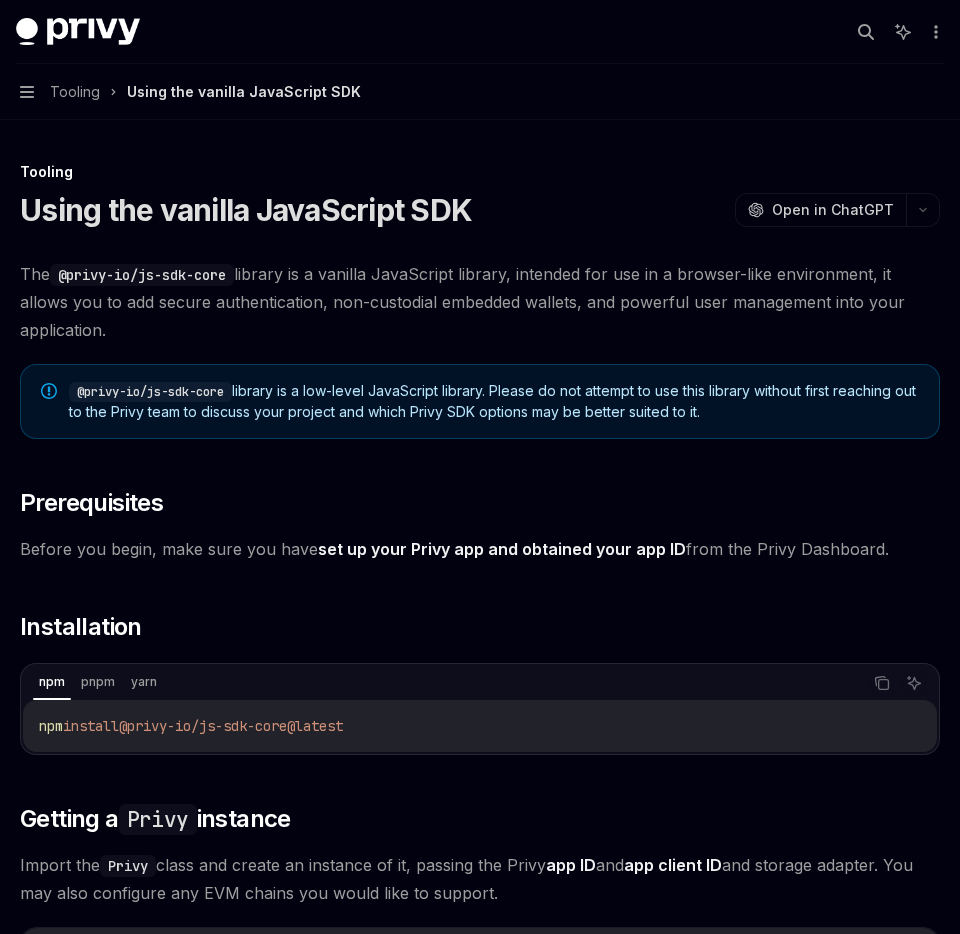 type on "*" 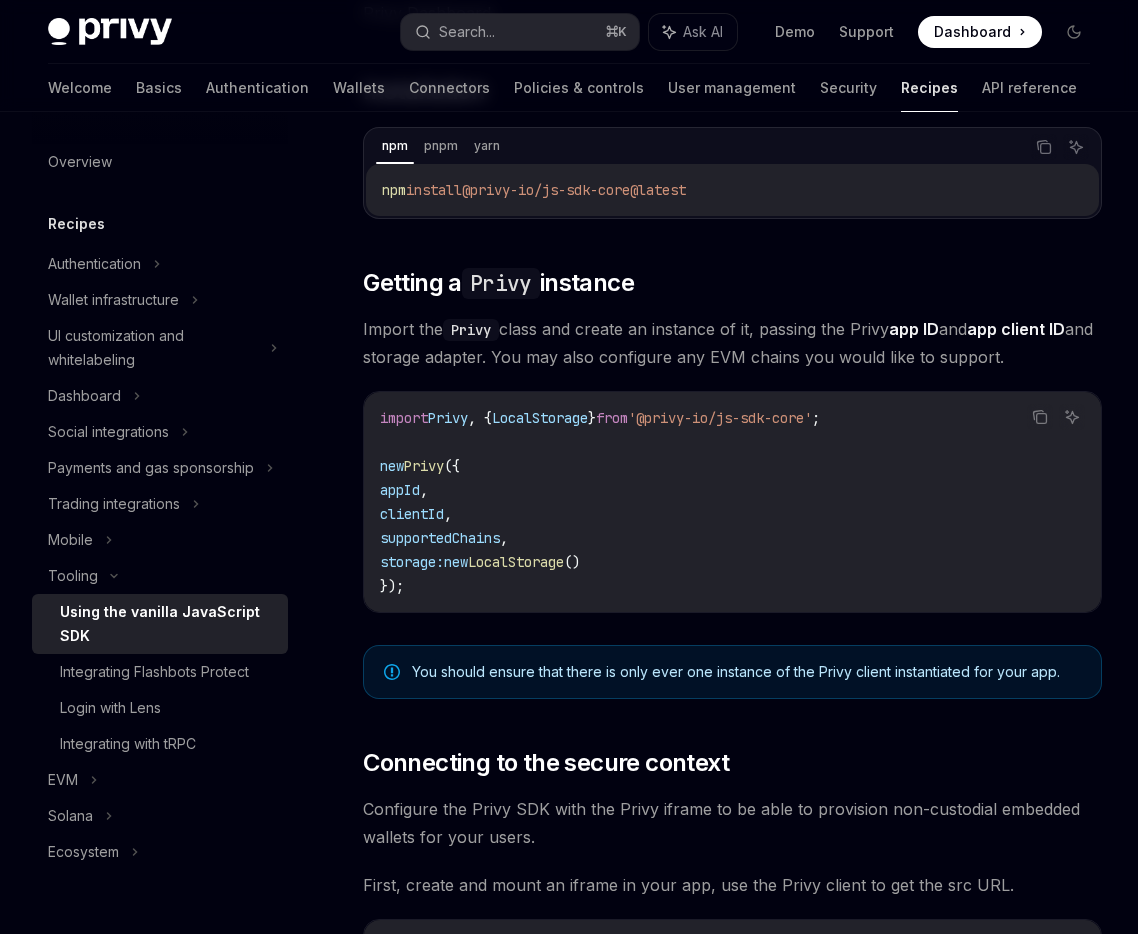 scroll, scrollTop: 632, scrollLeft: 0, axis: vertical 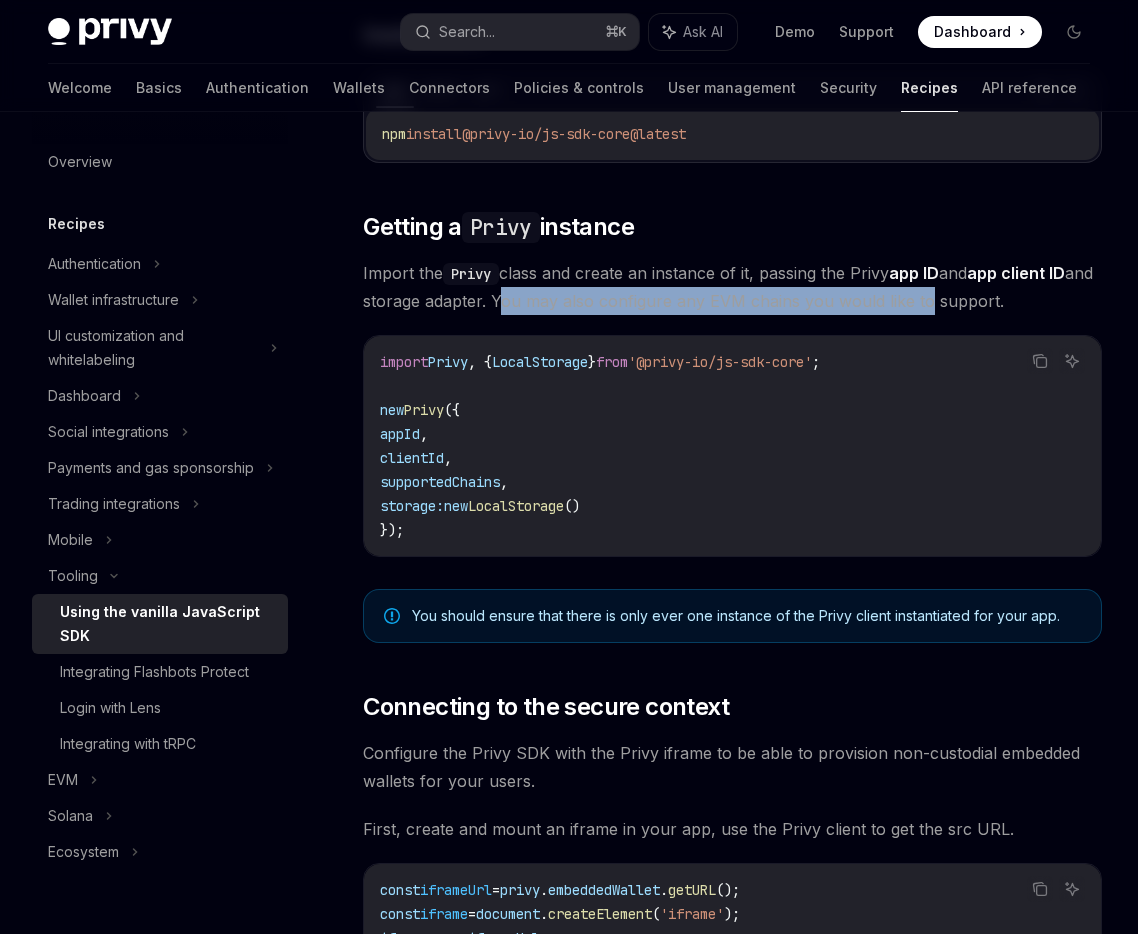 drag, startPoint x: 522, startPoint y: 305, endPoint x: 952, endPoint y: 306, distance: 430.00116 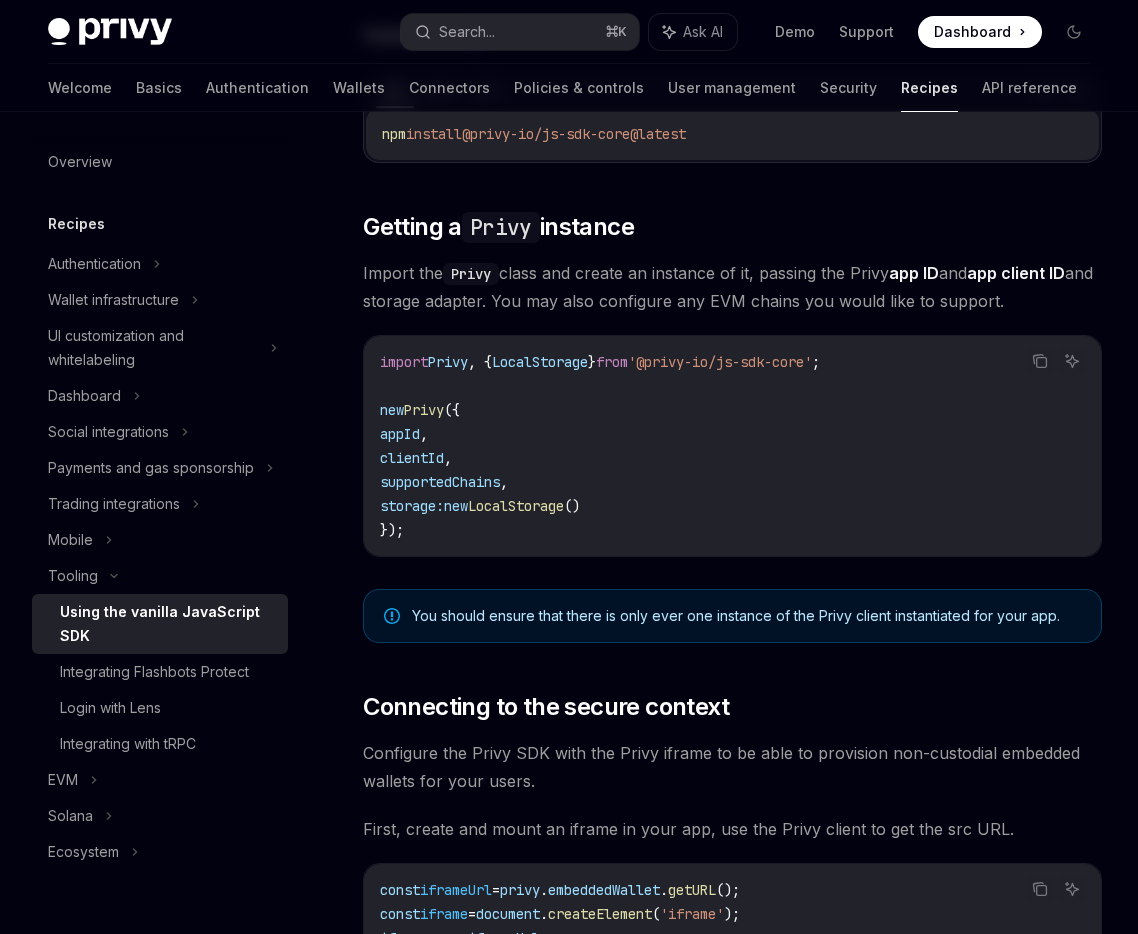 drag, startPoint x: 1040, startPoint y: 308, endPoint x: 389, endPoint y: 273, distance: 651.9402 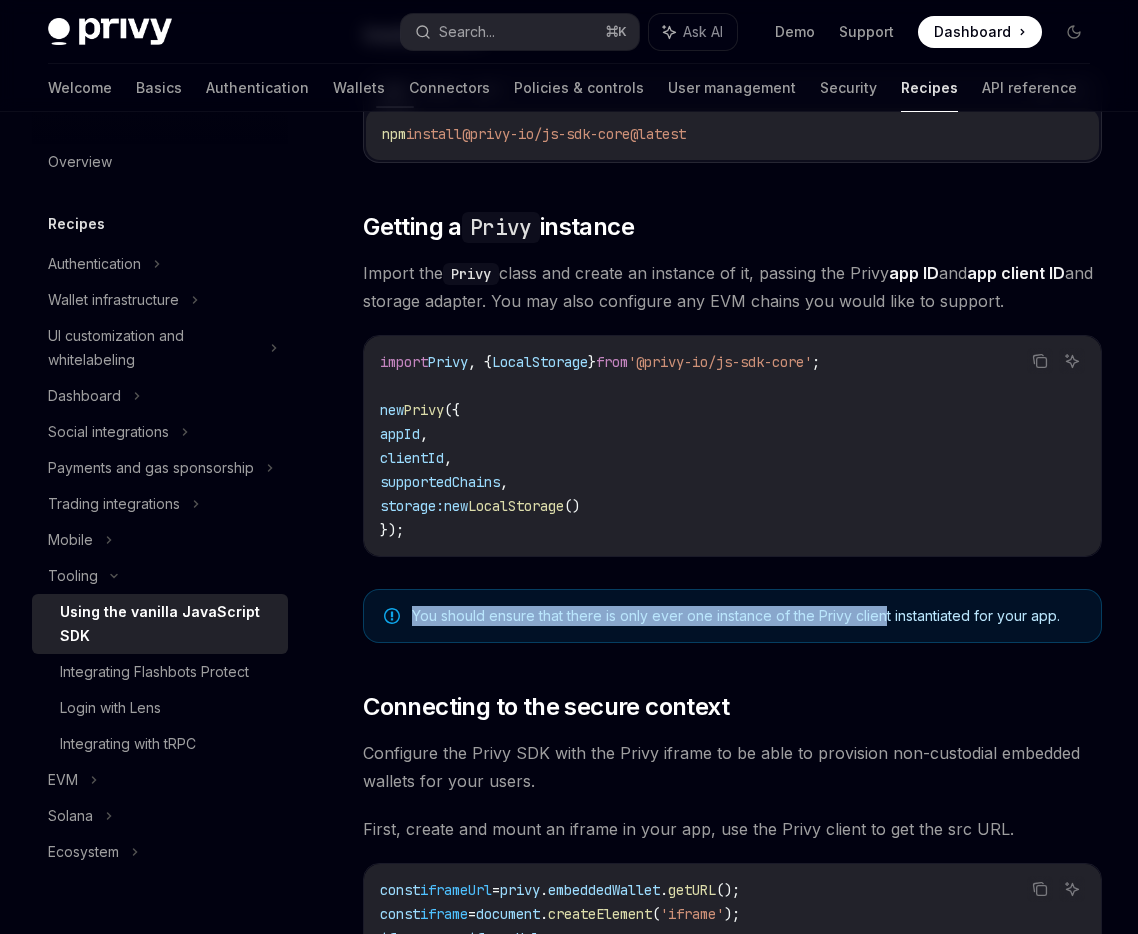 drag, startPoint x: 388, startPoint y: 622, endPoint x: 883, endPoint y: 617, distance: 495.02524 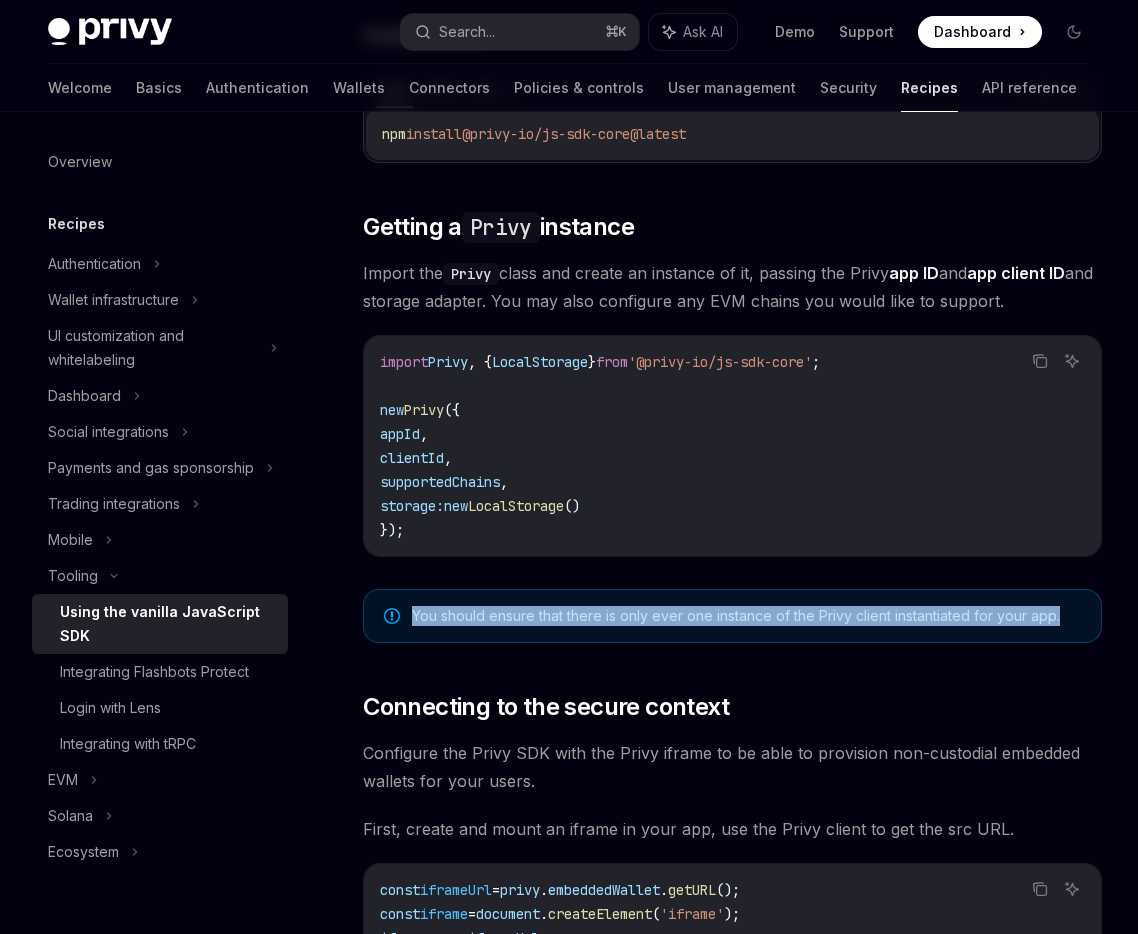 drag, startPoint x: 1074, startPoint y: 622, endPoint x: 416, endPoint y: 616, distance: 658.02734 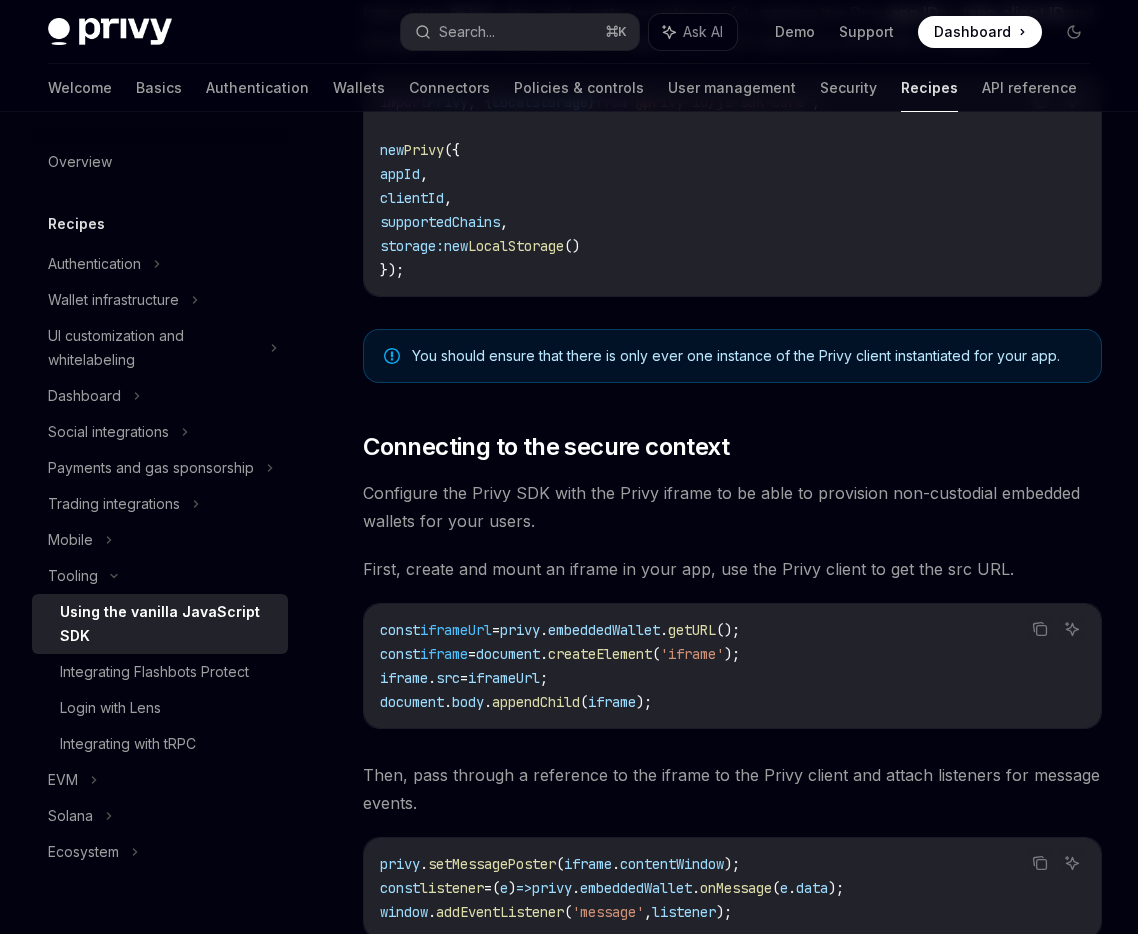 scroll, scrollTop: 891, scrollLeft: 0, axis: vertical 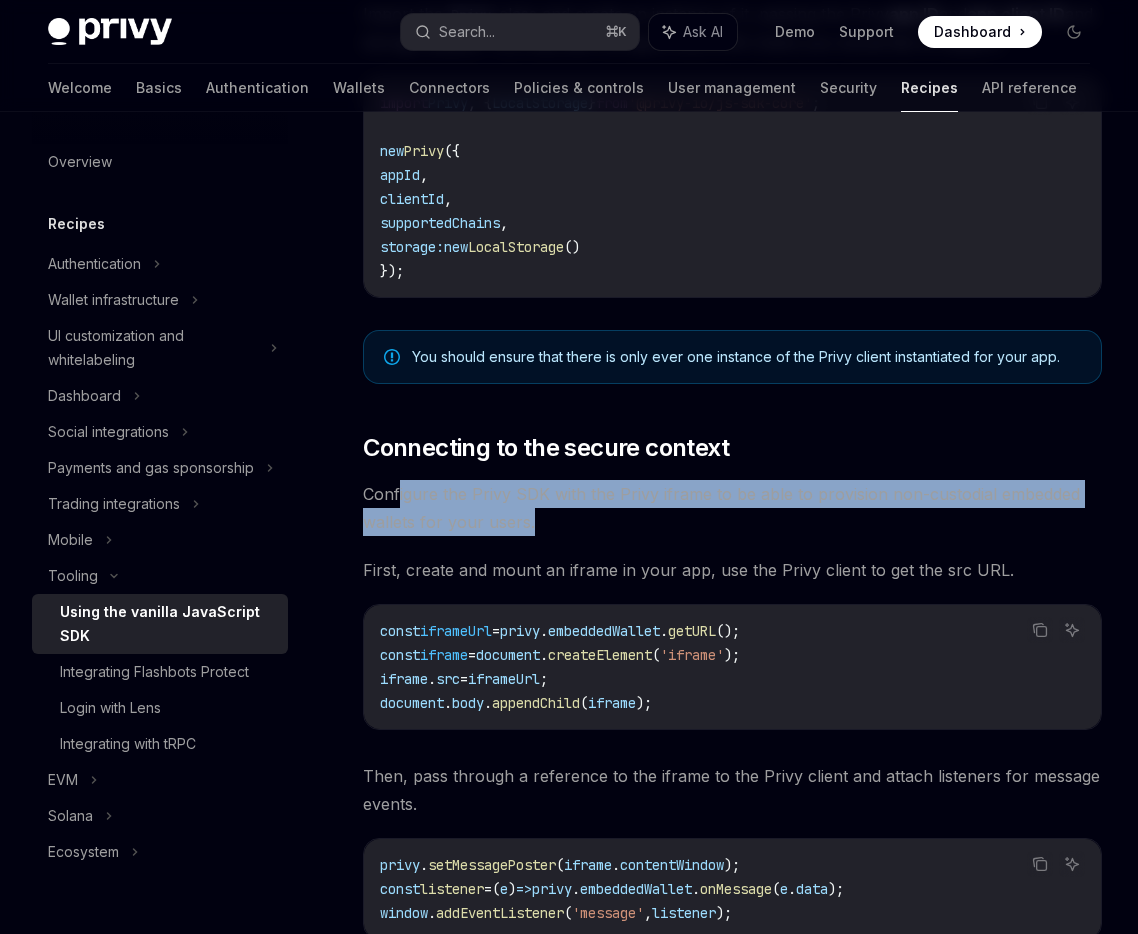 drag, startPoint x: 561, startPoint y: 525, endPoint x: 400, endPoint y: 491, distance: 164.5509 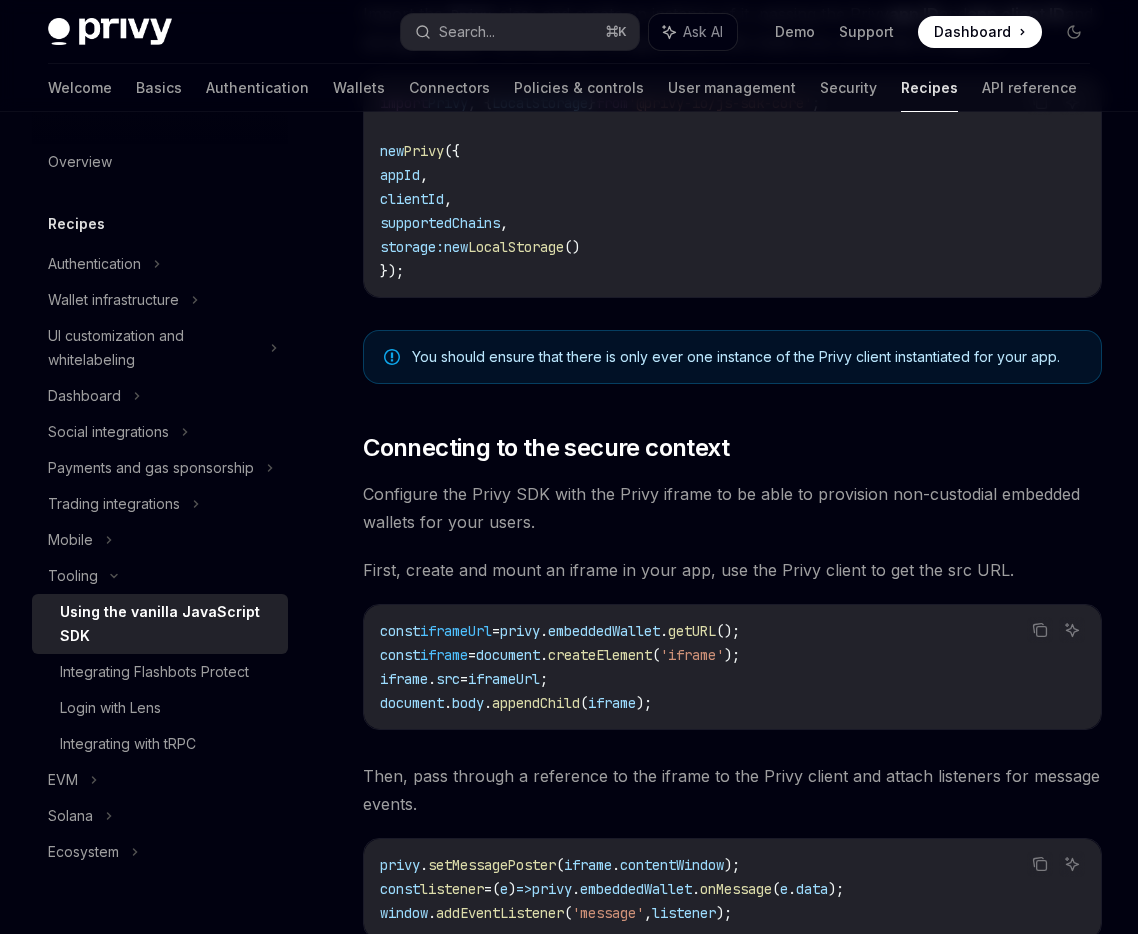 click on "The  @privy-io/js-sdk-core  library is a vanilla JavaScript library, intended for use in a browser-like environment, it allows you to add secure authentication, non-custodial embedded wallets, and powerful user management into your application.
@privy-io/js-sdk-core  library is a low-level JavaScript library. Please do not attempt to use
this library without first reaching out to the Privy team to discuss your project and which Privy
SDK options may be better suited to it.
​ Prerequisites
Before you begin, make sure you have  set up your Privy app and obtained your app ID  from the Privy Dashboard.
​ Installation
npm pnpm yarn Copy Ask AI npm  install  @privy-io/js-sdk-core@latest
​ Getting a  Privy  instance
Import the  Privy  class and create an instance of it, passing the Privy  app ID  and  app client ID  and storage adapter. You may also configure any EVM chains you would like to support.
Copy Ask AI import  Privy , { LocalStorage }  from  '@privy-io/js-sdk-core' ;
new  Privy" at bounding box center [732, 913] 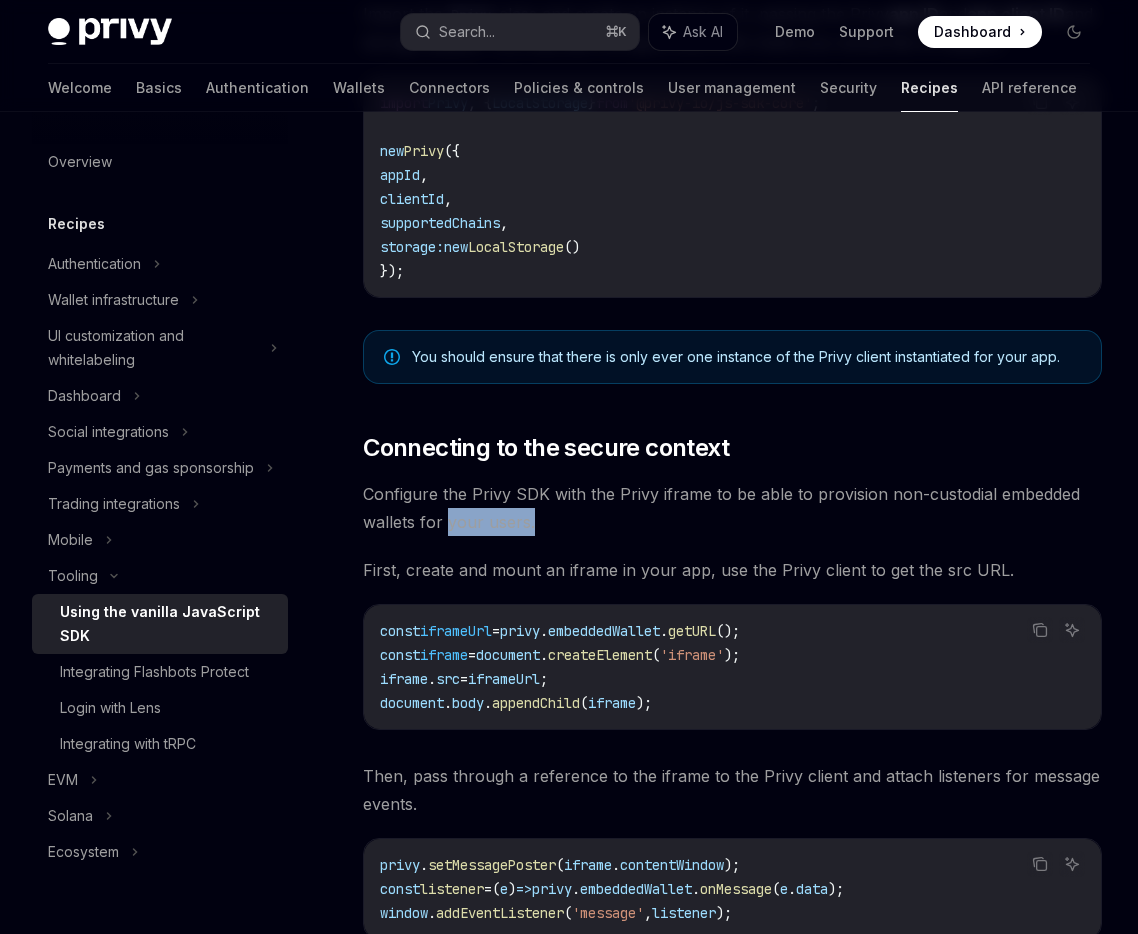 drag, startPoint x: 584, startPoint y: 528, endPoint x: 473, endPoint y: 511, distance: 112.29426 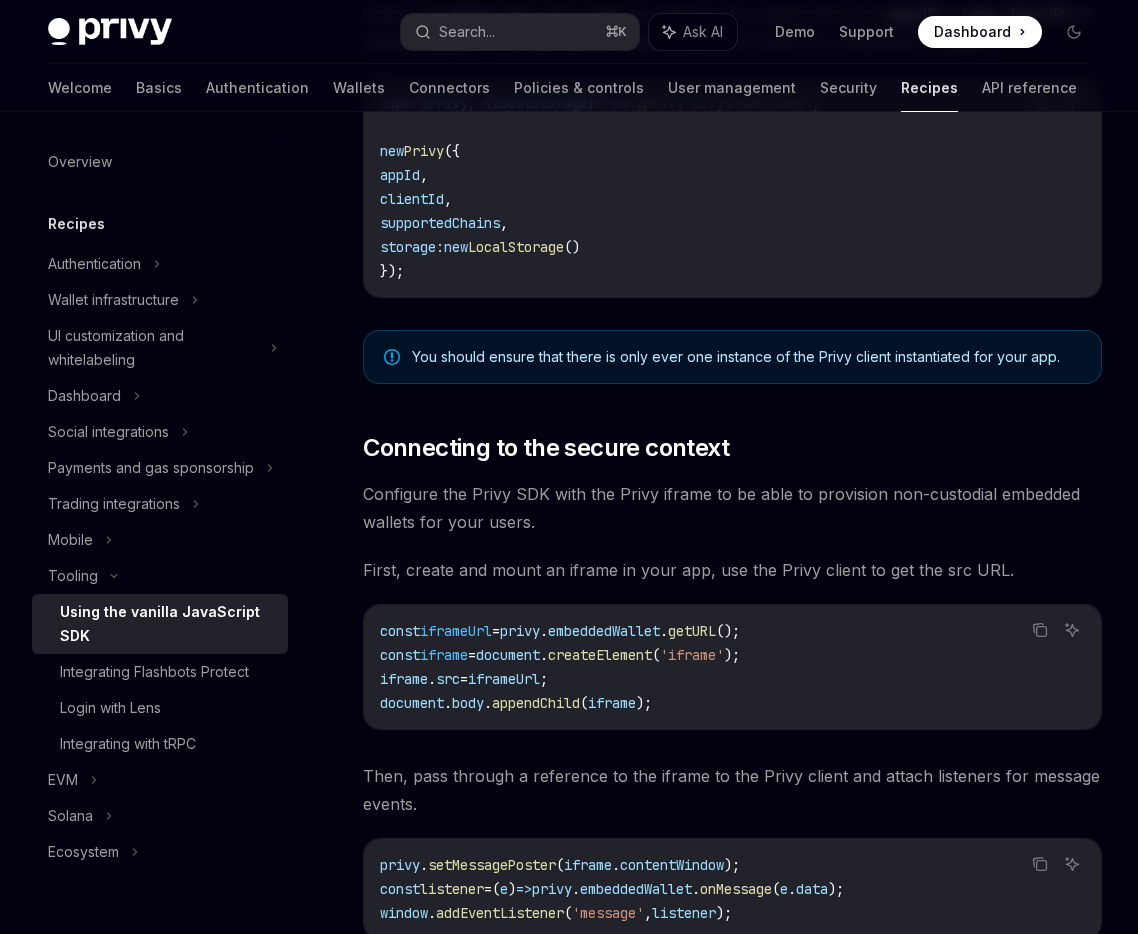 click on "Configure the Privy SDK with the Privy iframe to be able to provision non-custodial embedded wallets for your users." at bounding box center [732, 508] 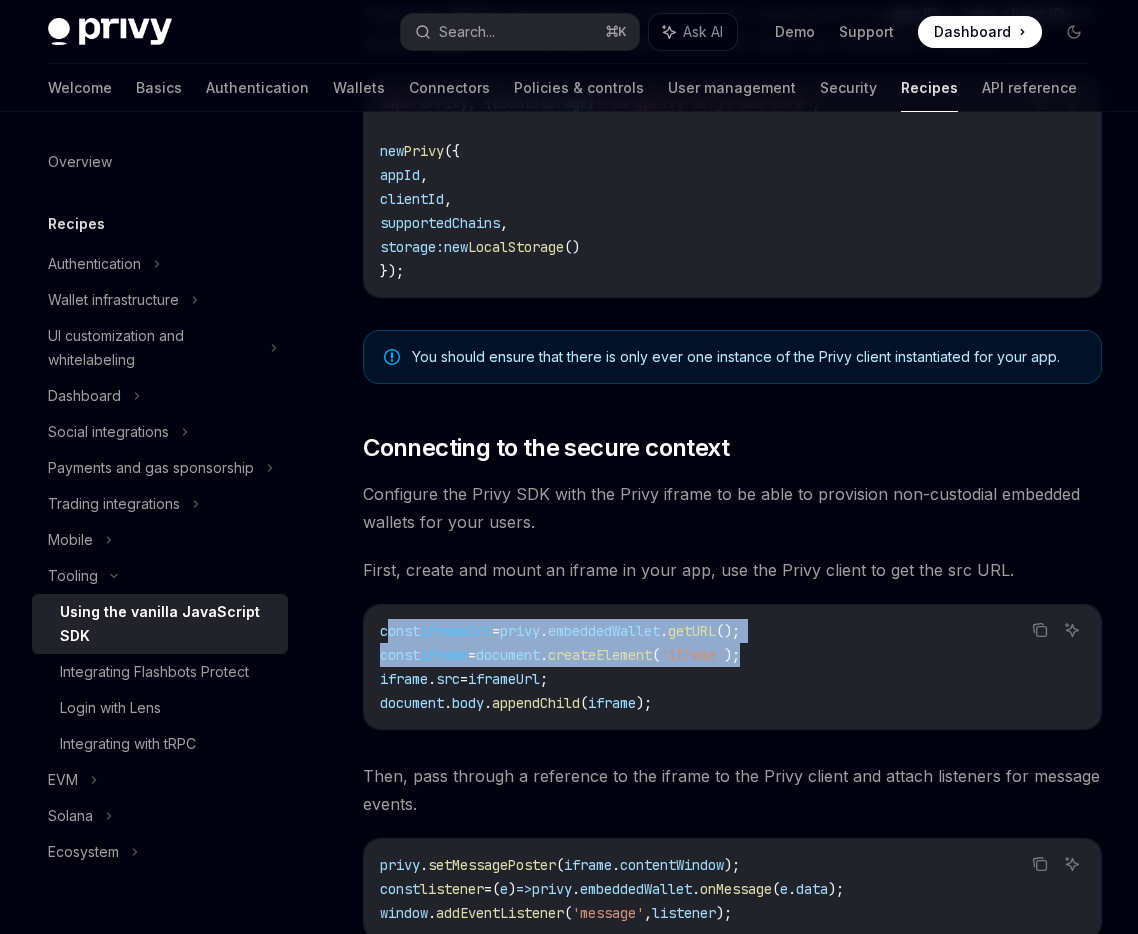drag, startPoint x: 801, startPoint y: 663, endPoint x: 392, endPoint y: 624, distance: 410.8552 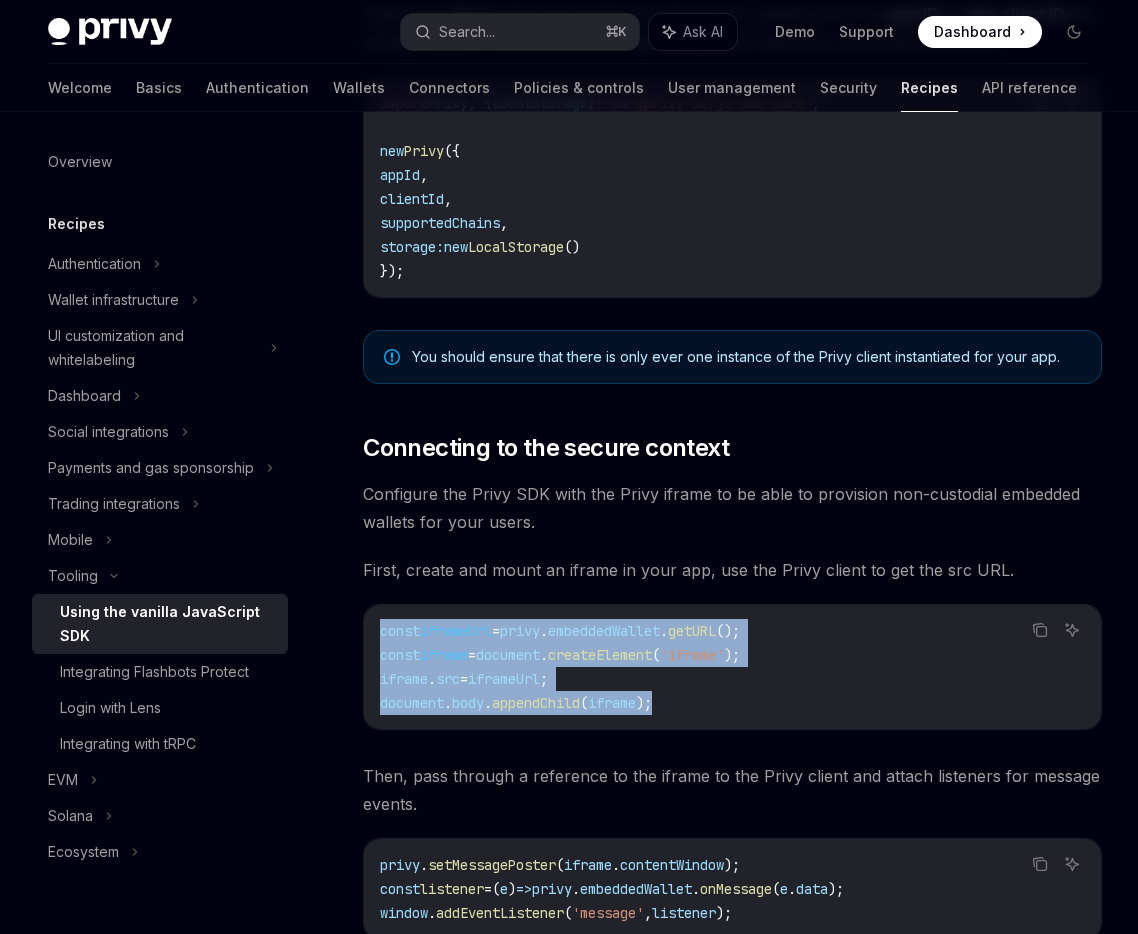 drag, startPoint x: 688, startPoint y: 705, endPoint x: 352, endPoint y: 627, distance: 344.93478 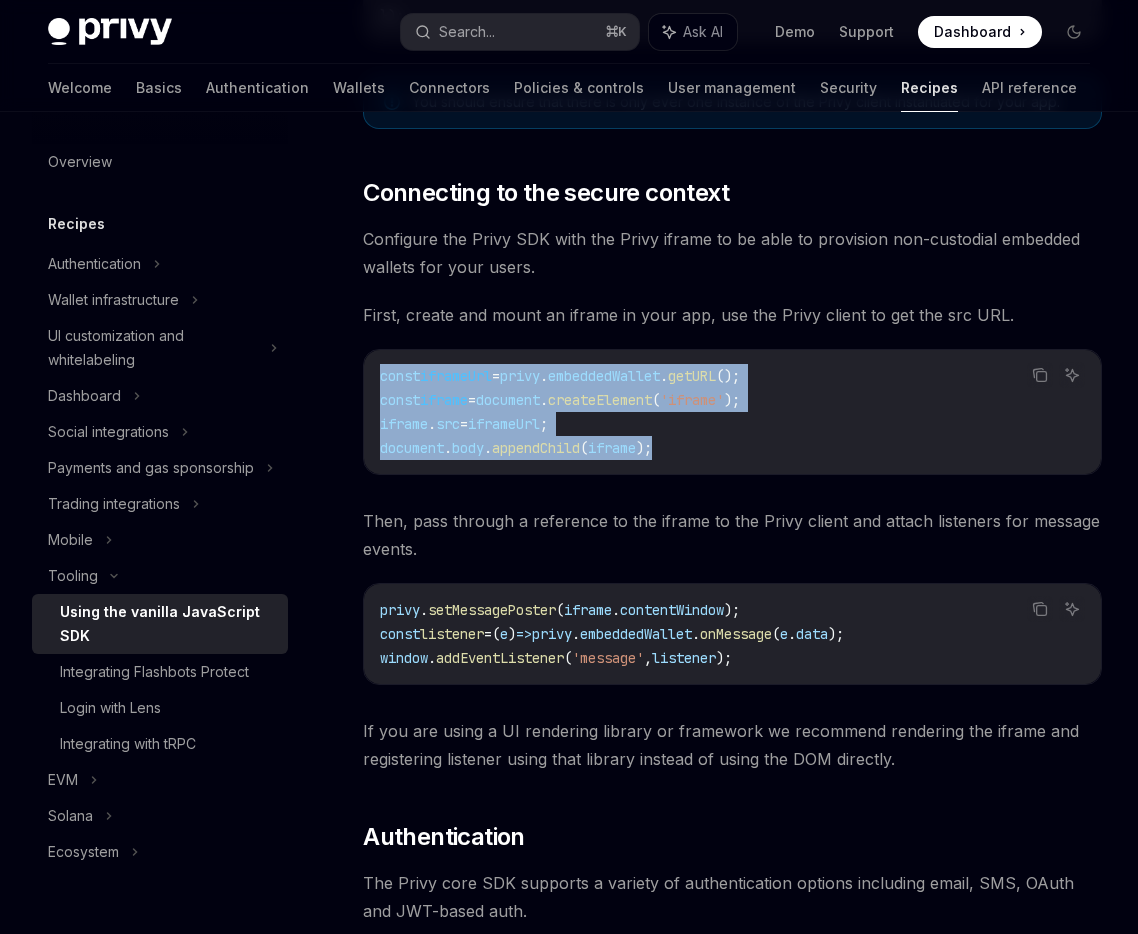 scroll, scrollTop: 1160, scrollLeft: 0, axis: vertical 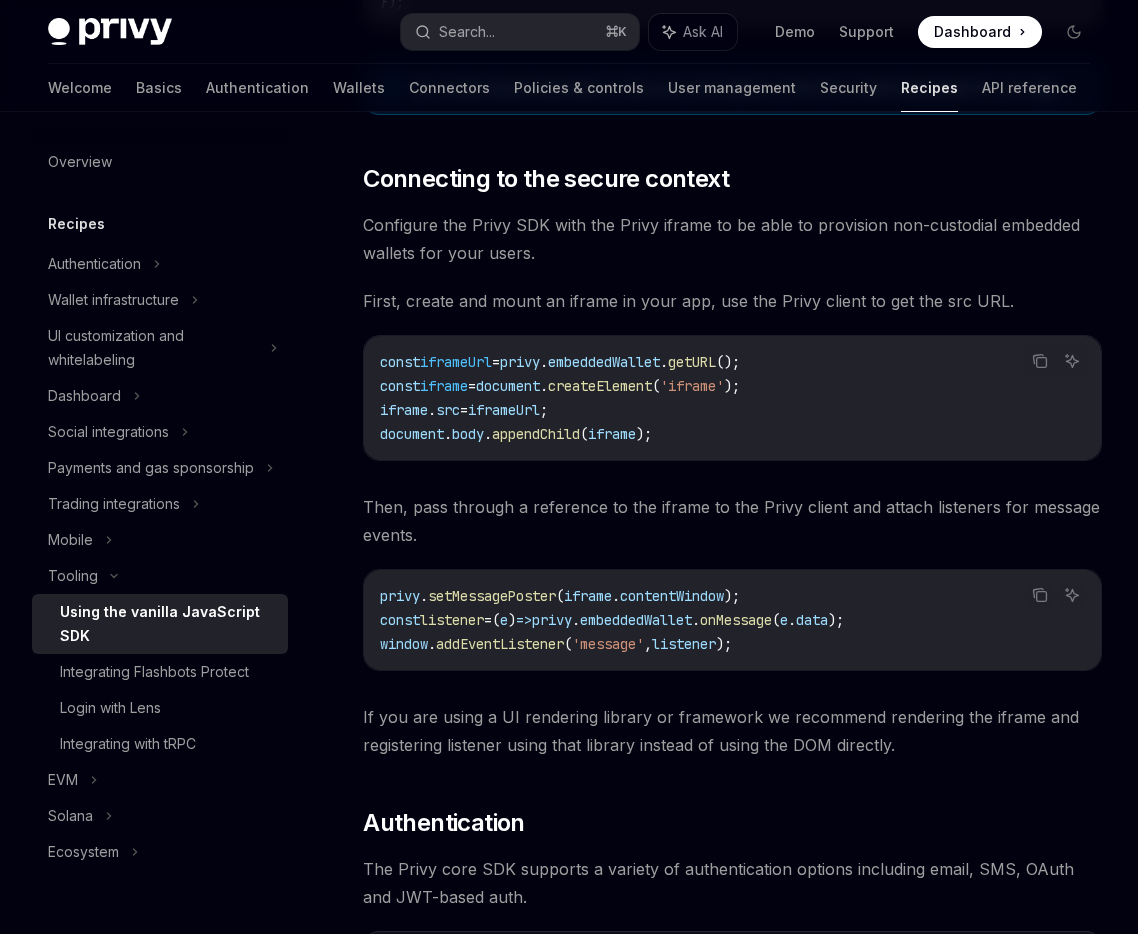 click on "The  @privy-io/js-sdk-core  library is a vanilla JavaScript library, intended for use in a browser-like environment, it allows you to add secure authentication, non-custodial embedded wallets, and powerful user management into your application.
@privy-io/js-sdk-core  library is a low-level JavaScript library. Please do not attempt to use
this library without first reaching out to the Privy team to discuss your project and which Privy
SDK options may be better suited to it.
​ Prerequisites
Before you begin, make sure you have  set up your Privy app and obtained your app ID  from the Privy Dashboard.
​ Installation
npm pnpm yarn Copy Ask AI npm  install  @privy-io/js-sdk-core@latest
​ Getting a  Privy  instance
Import the  Privy  class and create an instance of it, passing the Privy  app ID  and  app client ID  and storage adapter. You may also configure any EVM chains you would like to support.
Copy Ask AI import  Privy , { LocalStorage }  from  '@privy-io/js-sdk-core' ;
new  Privy" at bounding box center (732, 644) 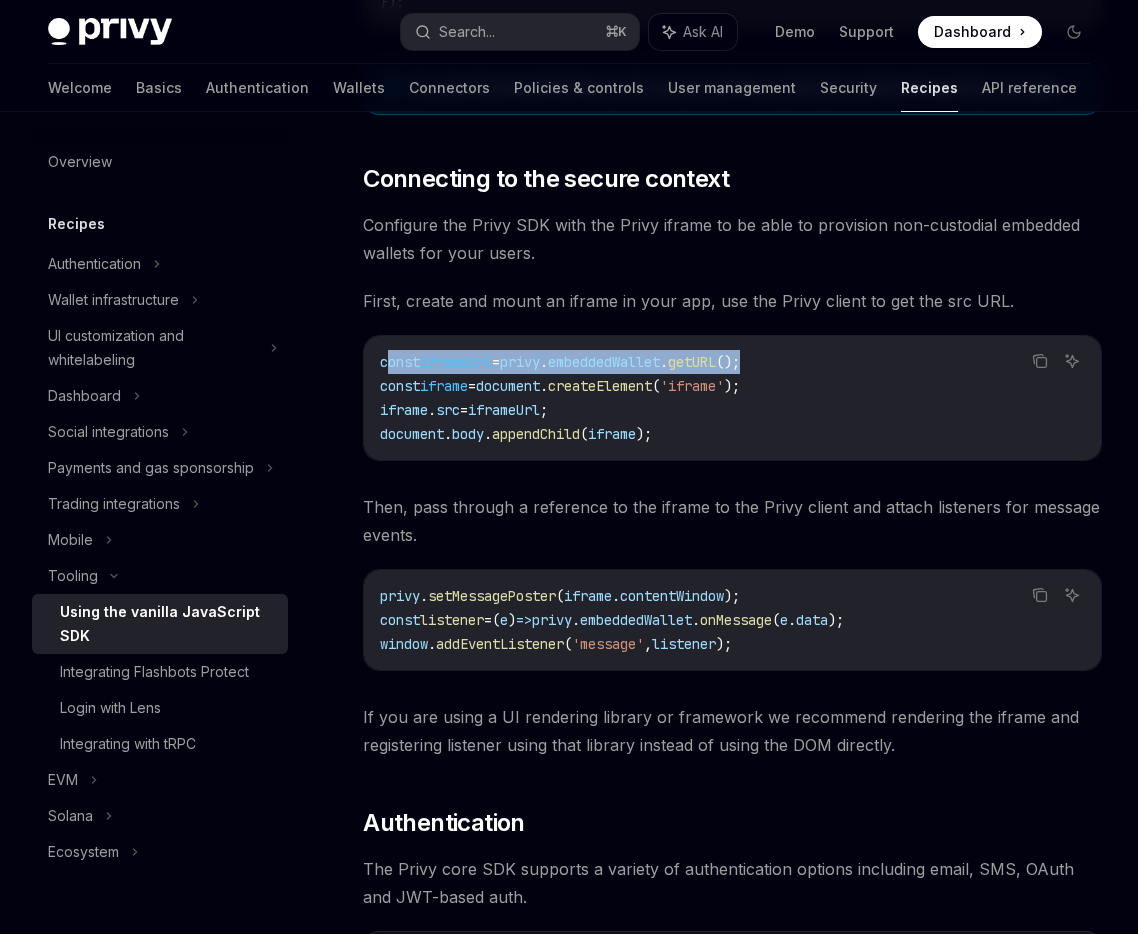 drag, startPoint x: 826, startPoint y: 367, endPoint x: 386, endPoint y: 367, distance: 440 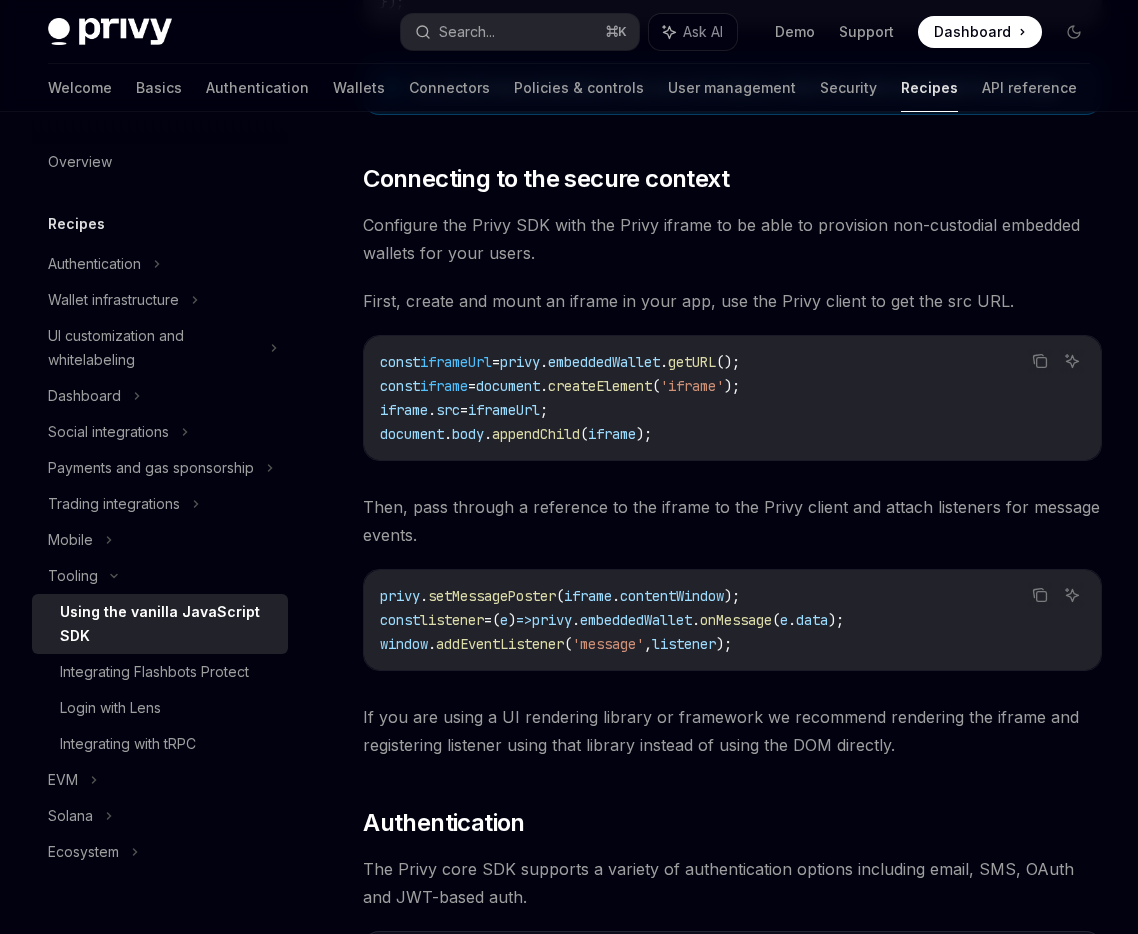 click on "document" at bounding box center [508, 386] 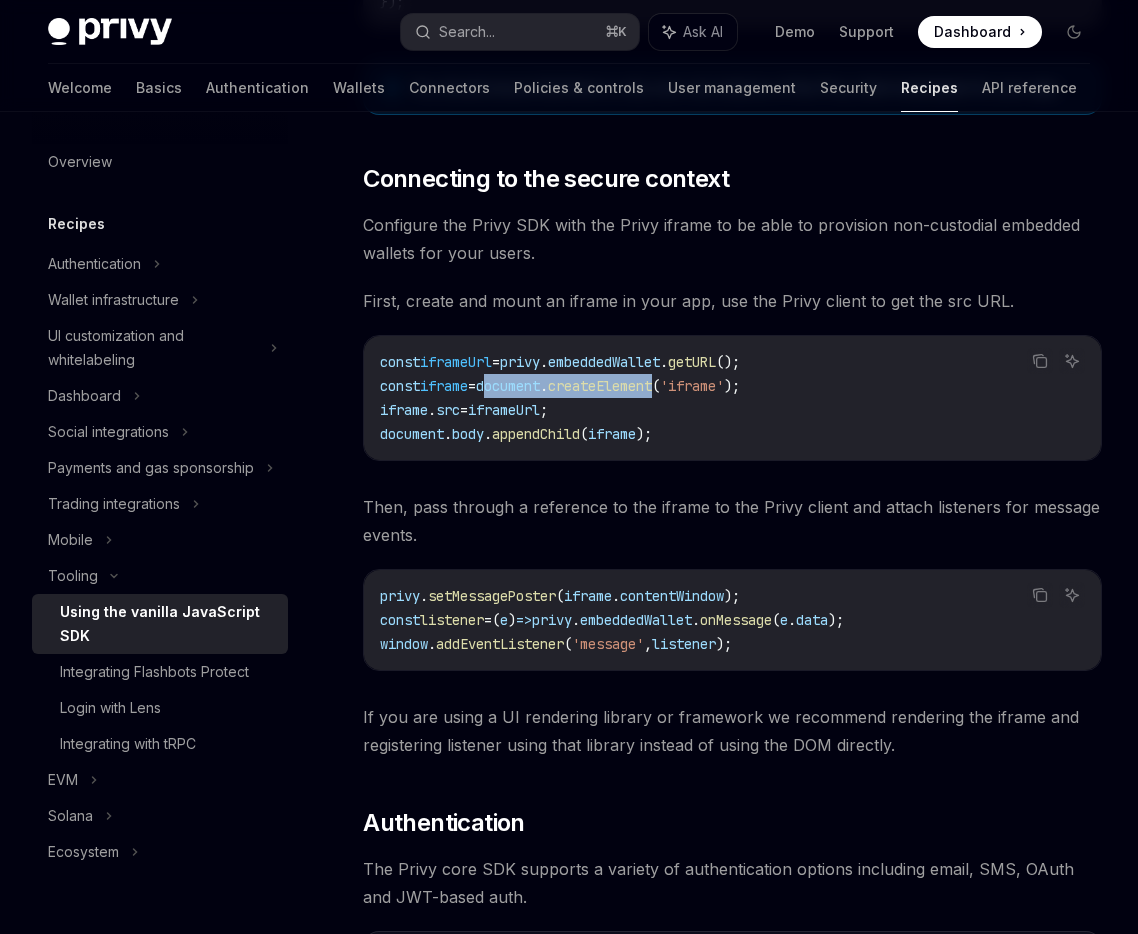 drag, startPoint x: 506, startPoint y: 387, endPoint x: 691, endPoint y: 387, distance: 185 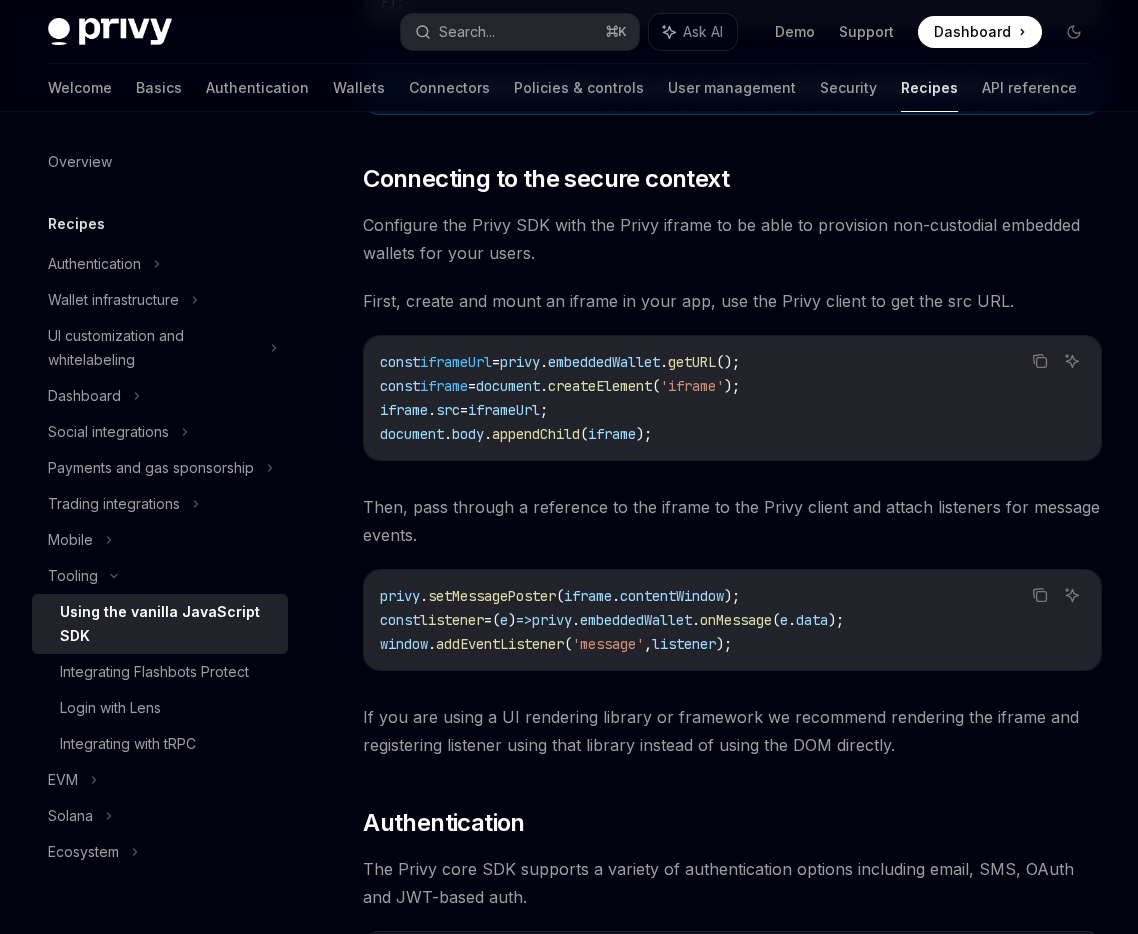 click on "const  iframeUrl  =  privy . embeddedWallet . getURL ();
const  iframe  =  document . createElement ( 'iframe' );
iframe . src  =  iframeUrl ;
document . body . appendChild ( iframe );" at bounding box center (732, 398) 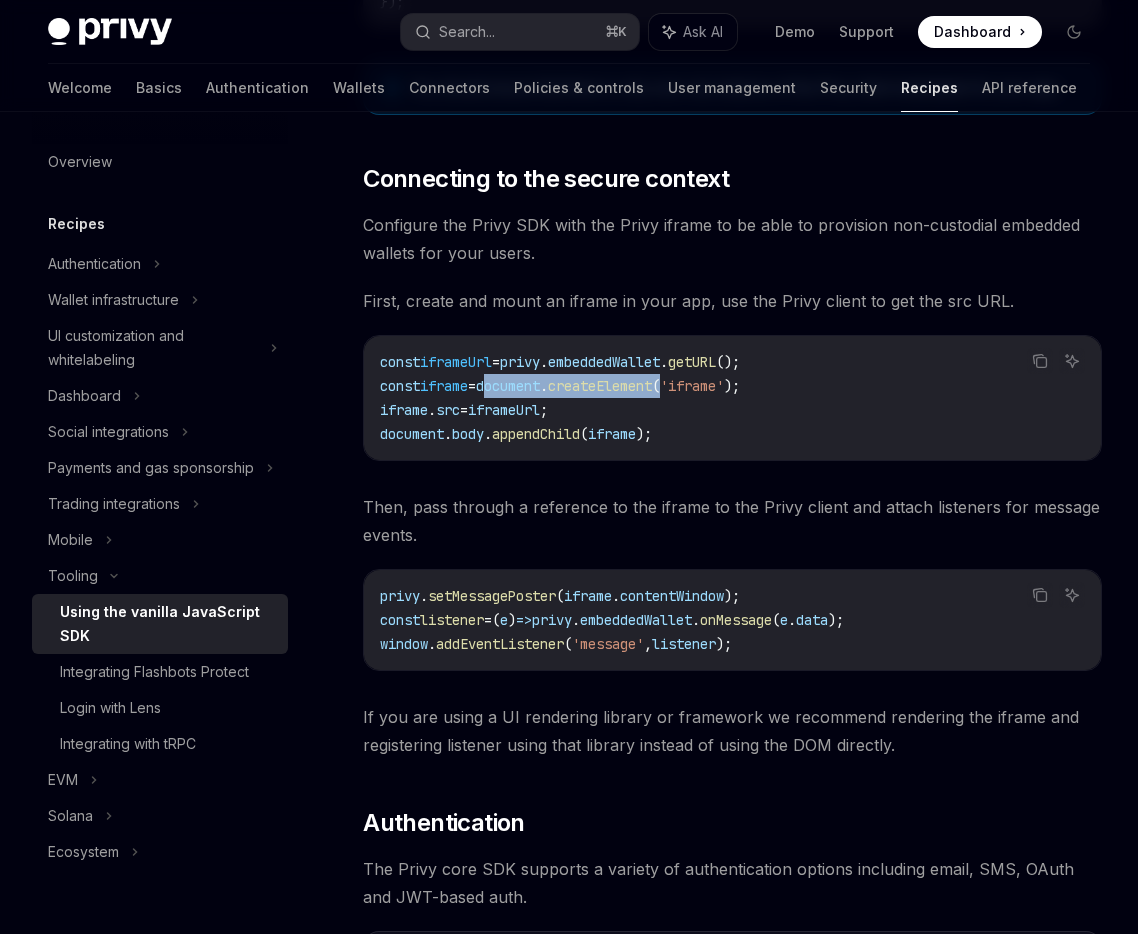 drag, startPoint x: 509, startPoint y: 386, endPoint x: 700, endPoint y: 382, distance: 191.04189 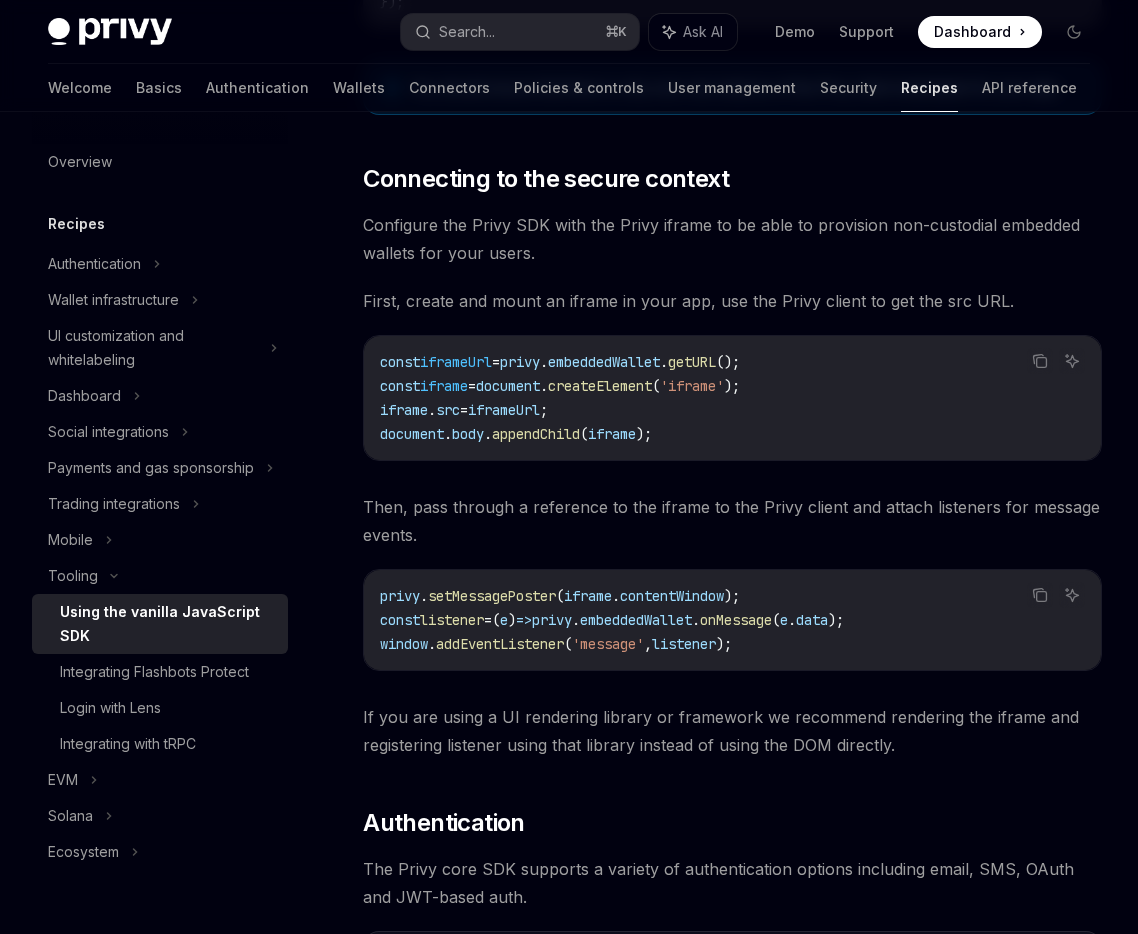 click on "Then, pass through a reference to the iframe to the Privy client and attach listeners for message events." at bounding box center (732, 521) 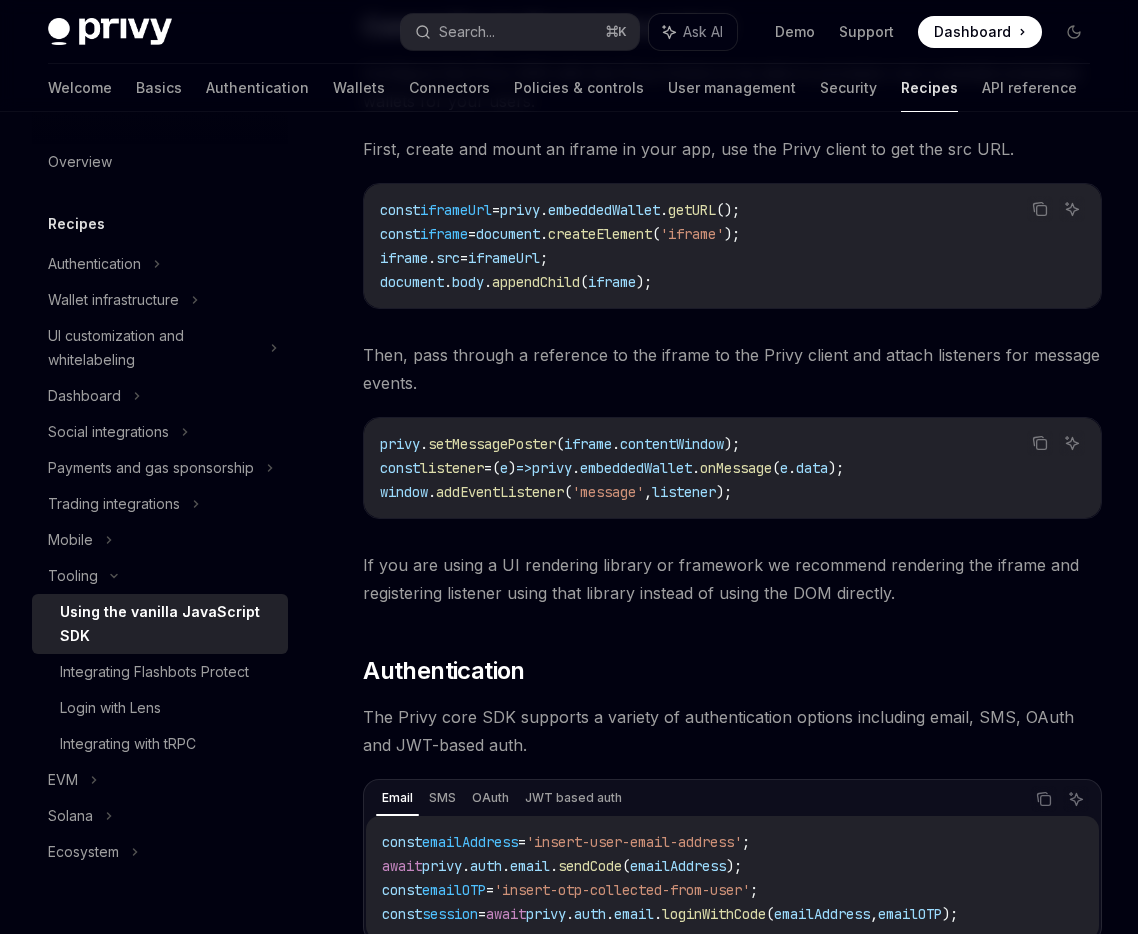 scroll, scrollTop: 1313, scrollLeft: 0, axis: vertical 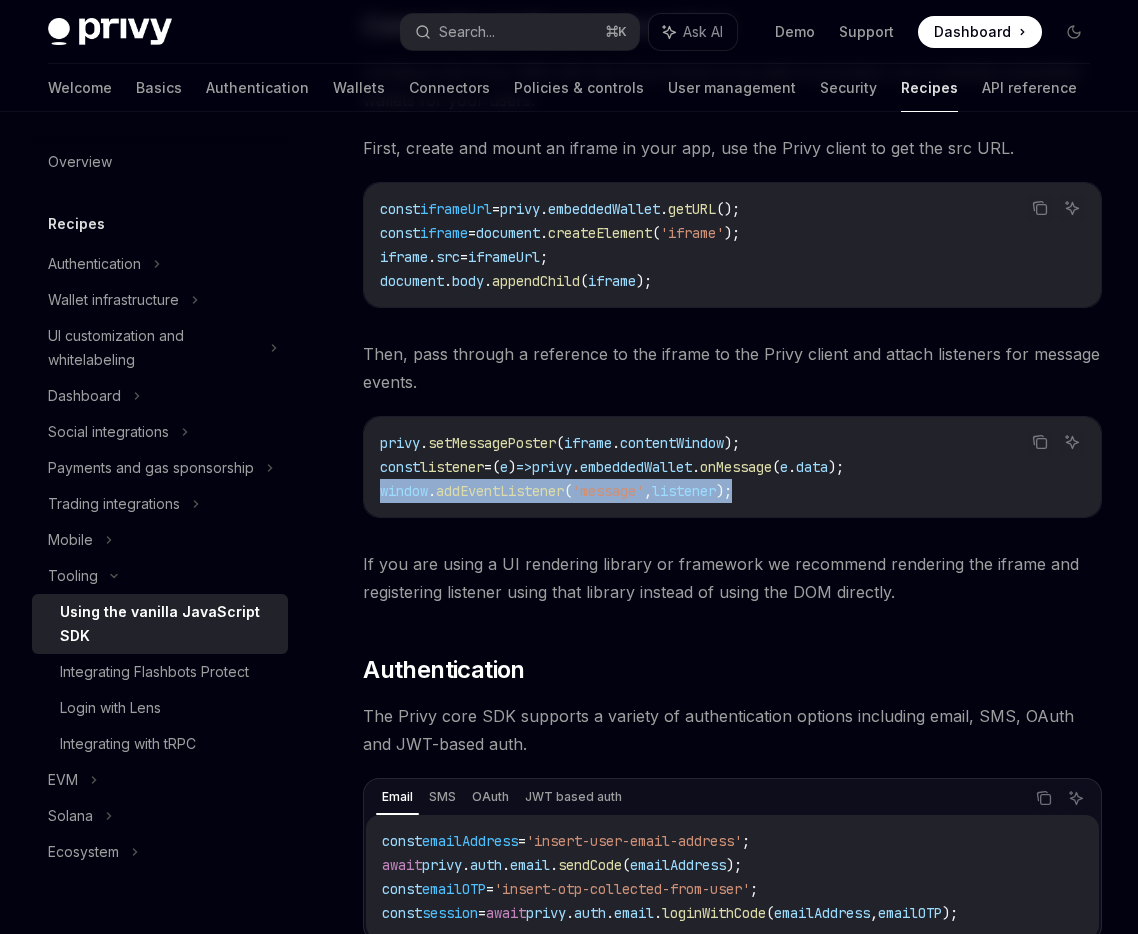 drag, startPoint x: 382, startPoint y: 493, endPoint x: 795, endPoint y: 494, distance: 413.00122 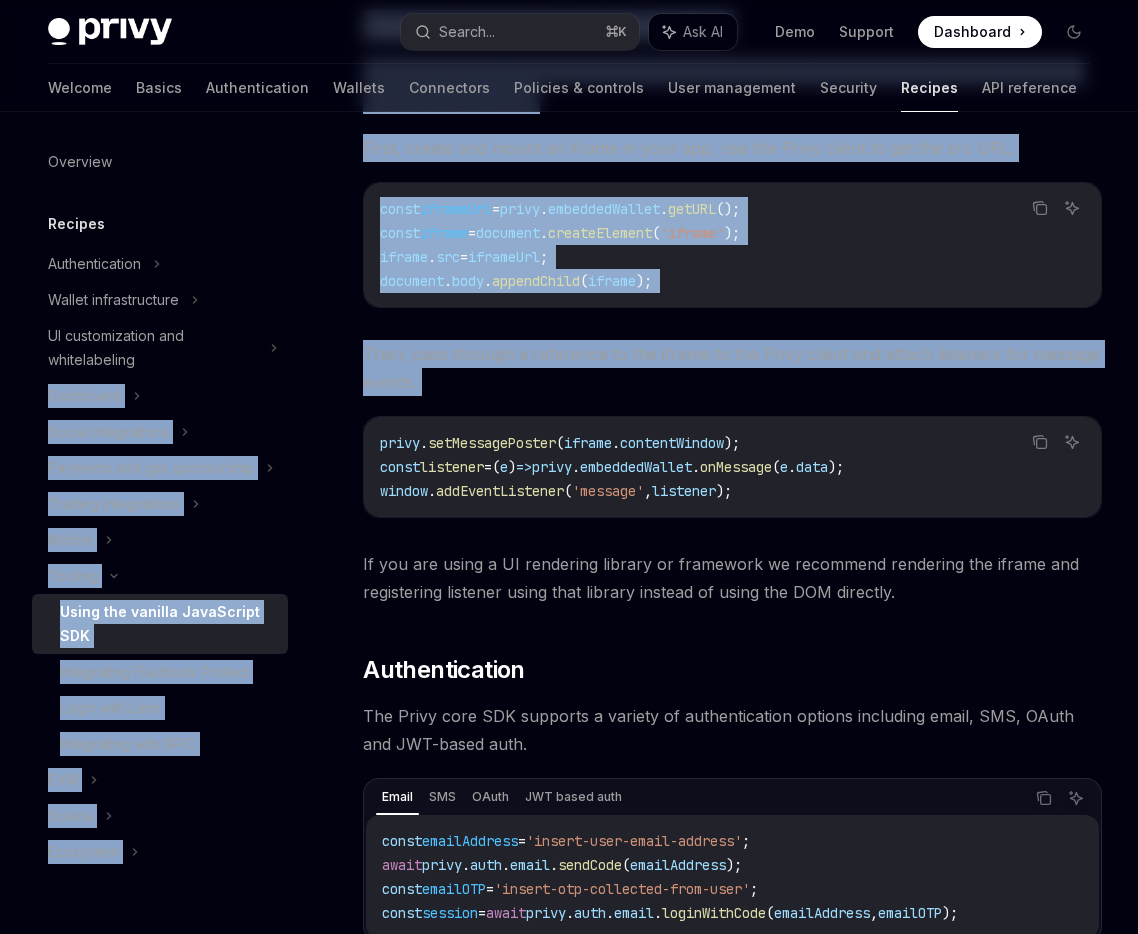 drag, startPoint x: 482, startPoint y: 398, endPoint x: 305, endPoint y: 335, distance: 187.87762 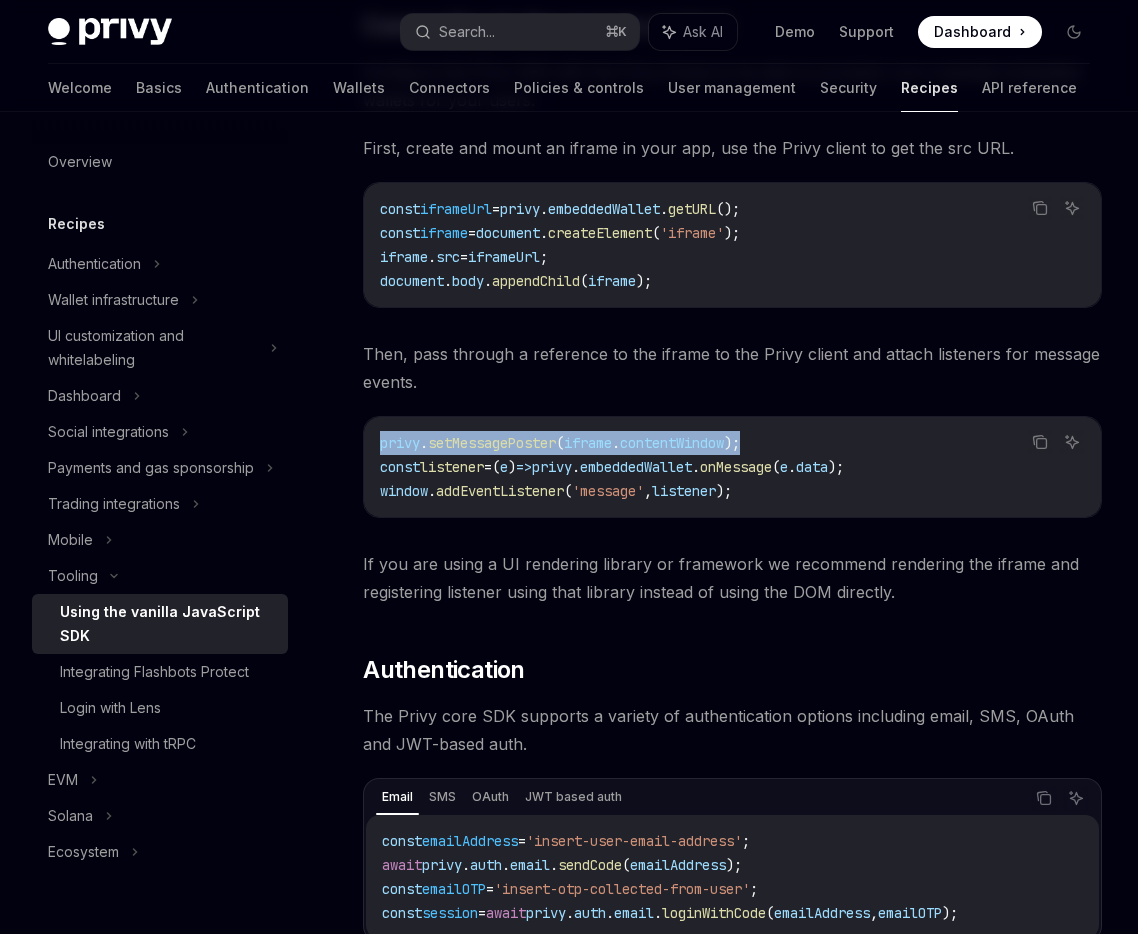 drag, startPoint x: 376, startPoint y: 445, endPoint x: 835, endPoint y: 441, distance: 459.01743 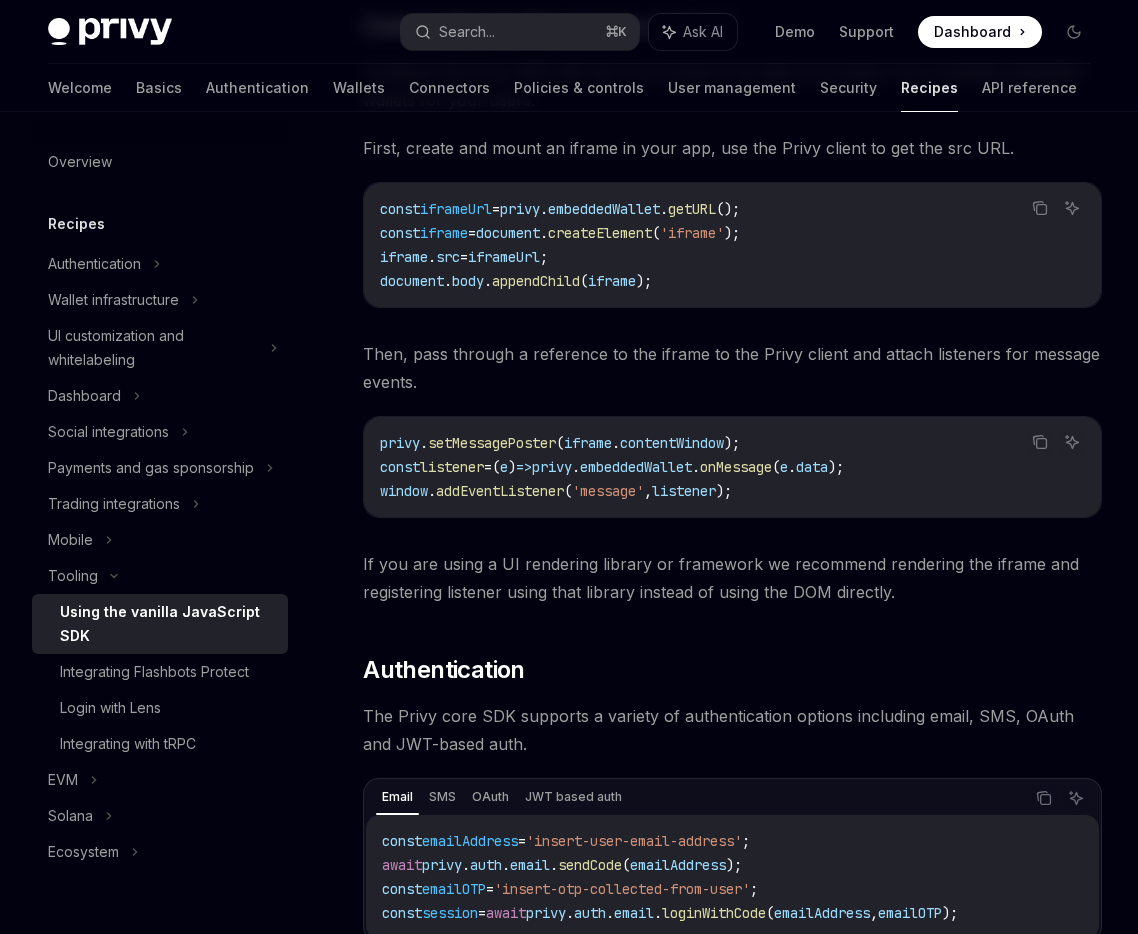 click on "privy . setMessagePoster ( iframe . contentWindow );
const  listener  =  ( e )  =>  privy . embeddedWallet . onMessage ( e . data );
window . addEventListener ( 'message' ,  listener );" at bounding box center [732, 467] 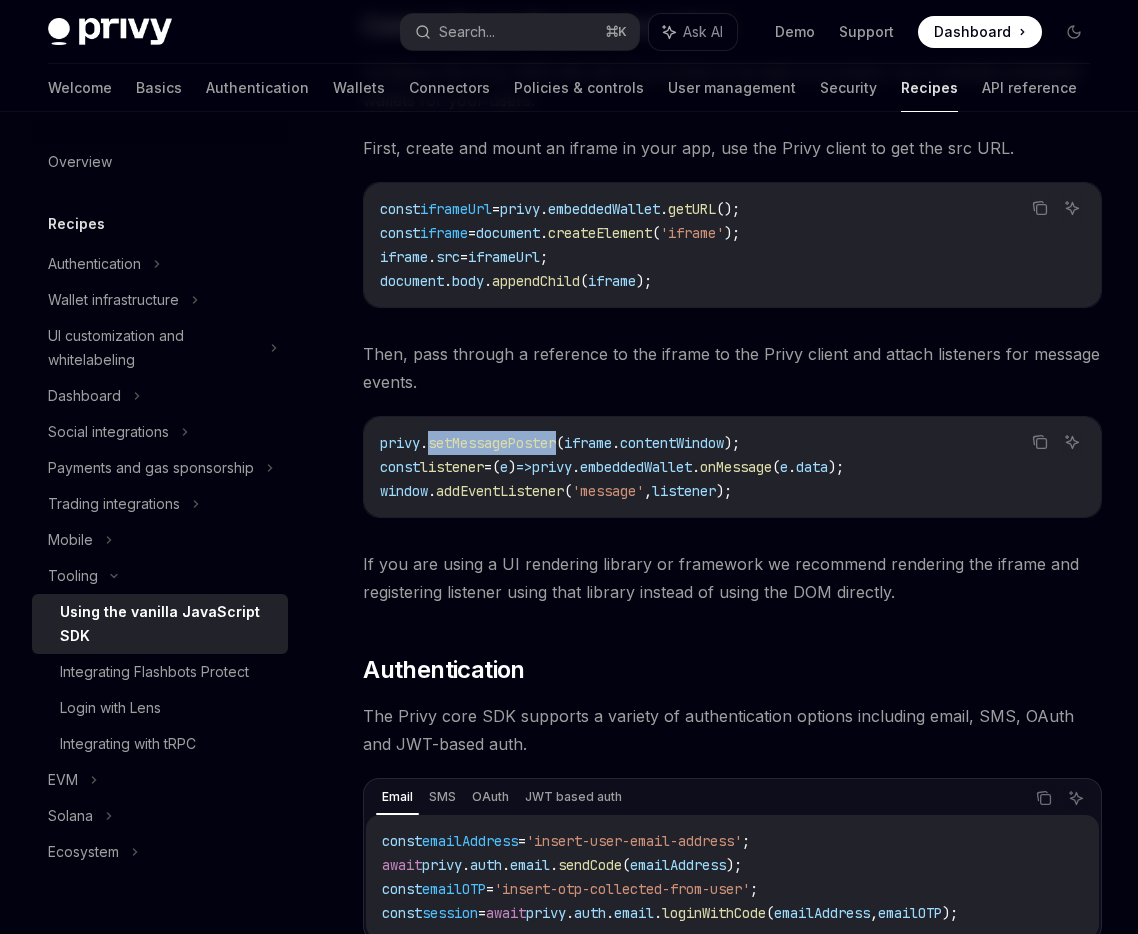 click on "setMessagePoster" at bounding box center [492, 443] 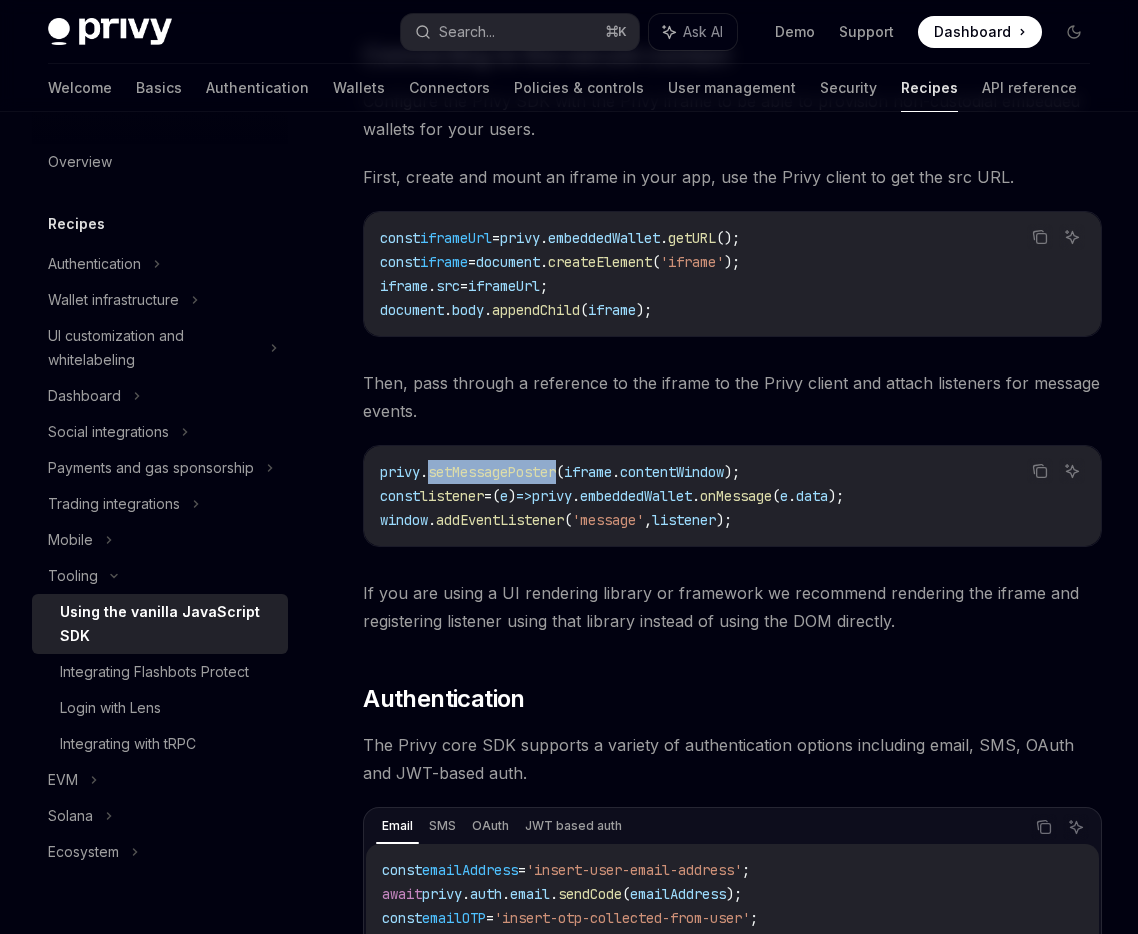 scroll, scrollTop: 1287, scrollLeft: 0, axis: vertical 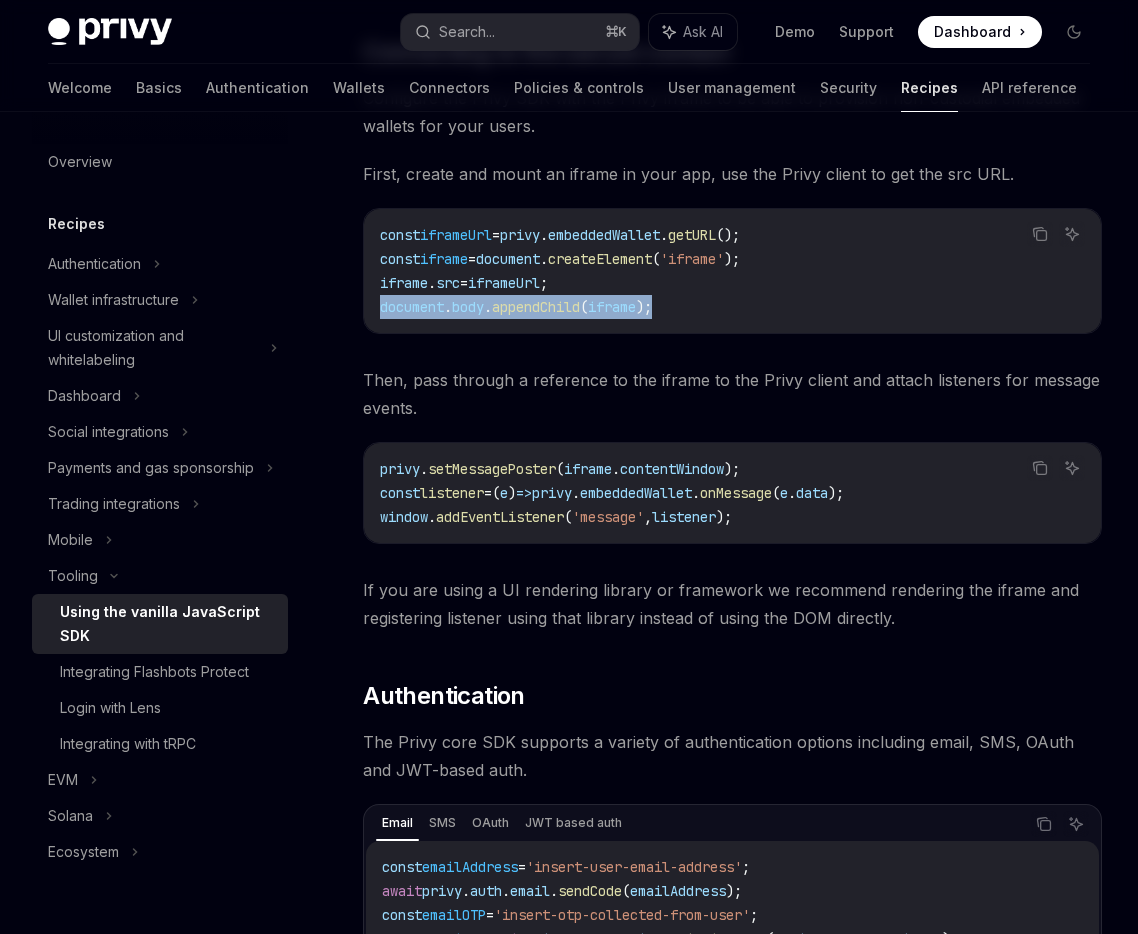 drag, startPoint x: 379, startPoint y: 312, endPoint x: 677, endPoint y: 310, distance: 298.0067 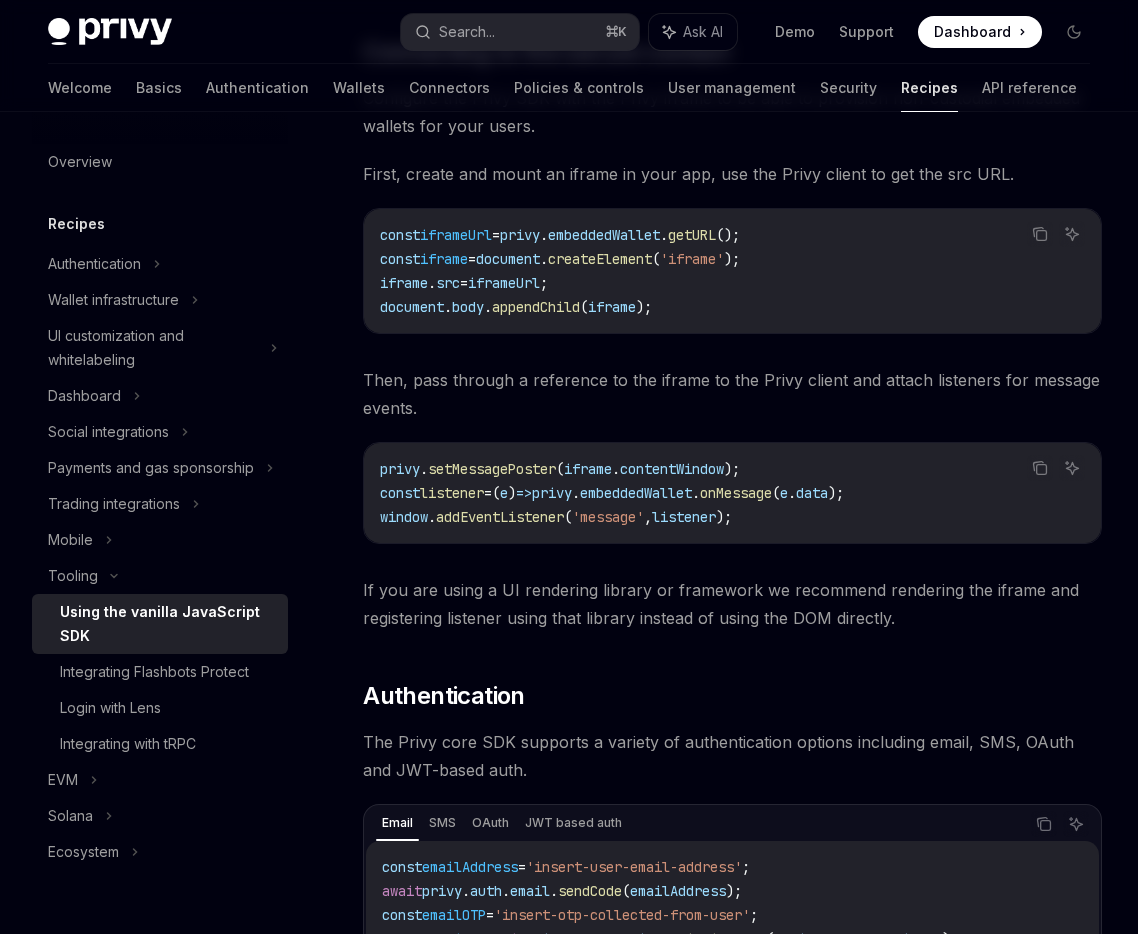 click on "privy . setMessagePoster ( iframe . contentWindow );
const  listener  =  ( e )  =>  privy . embeddedWallet . onMessage ( e . data );
window . addEventListener ( 'message' ,  listener );" at bounding box center [732, 493] 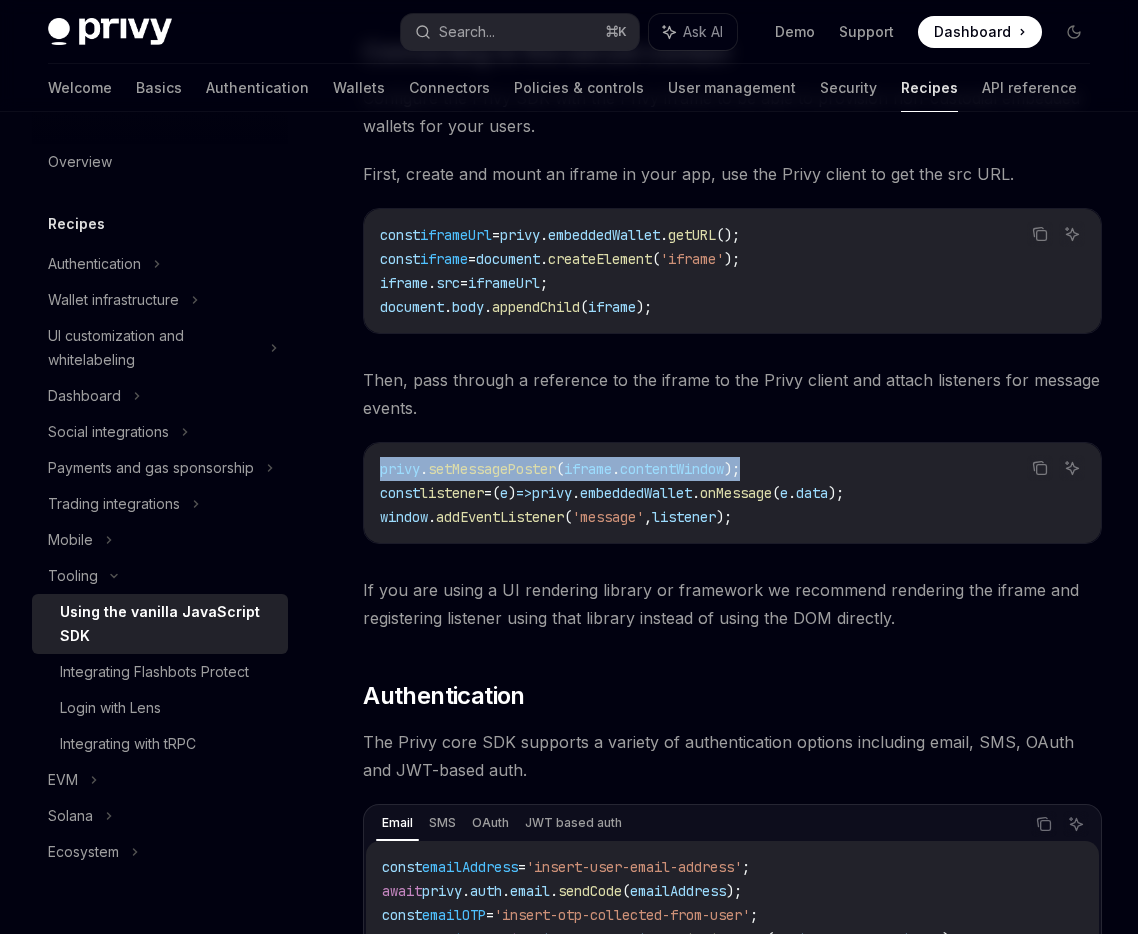 drag, startPoint x: 372, startPoint y: 472, endPoint x: 843, endPoint y: 472, distance: 471 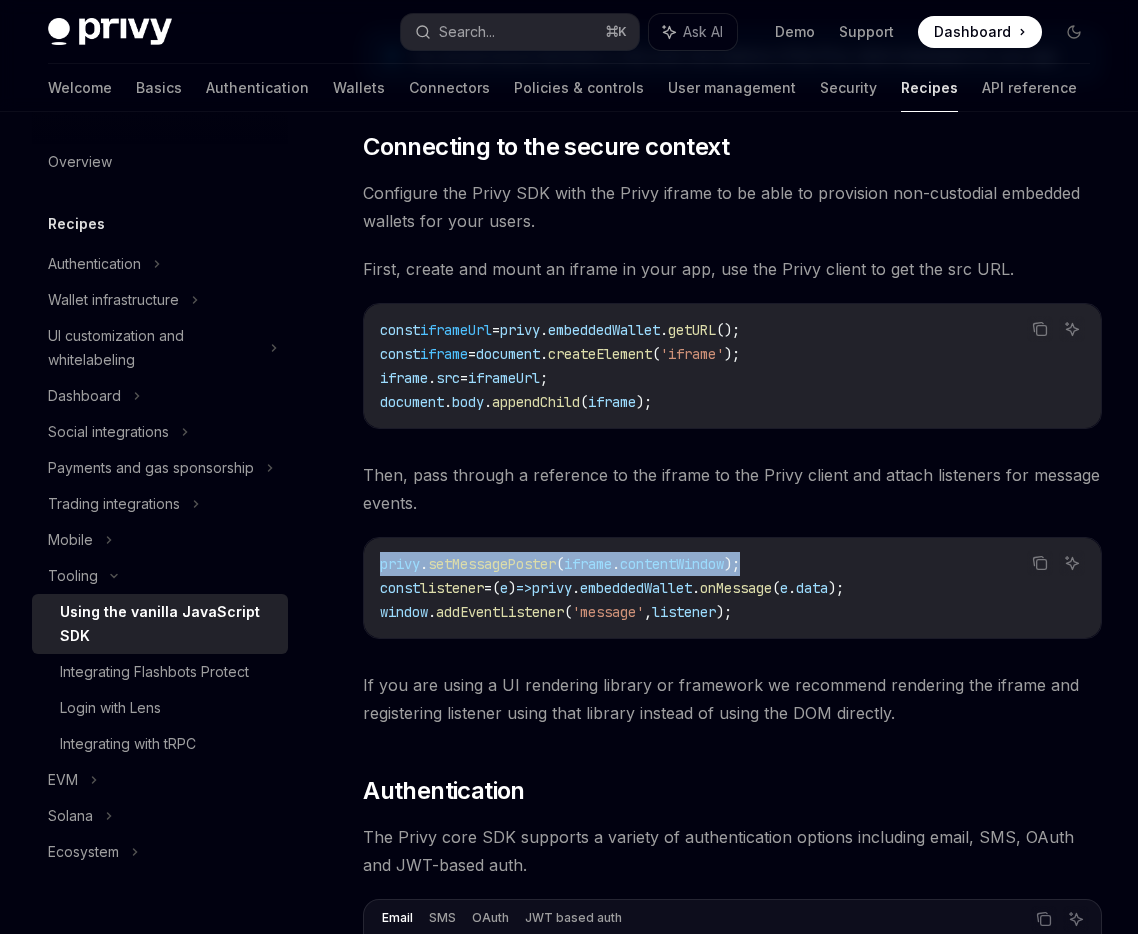 scroll, scrollTop: 1186, scrollLeft: 0, axis: vertical 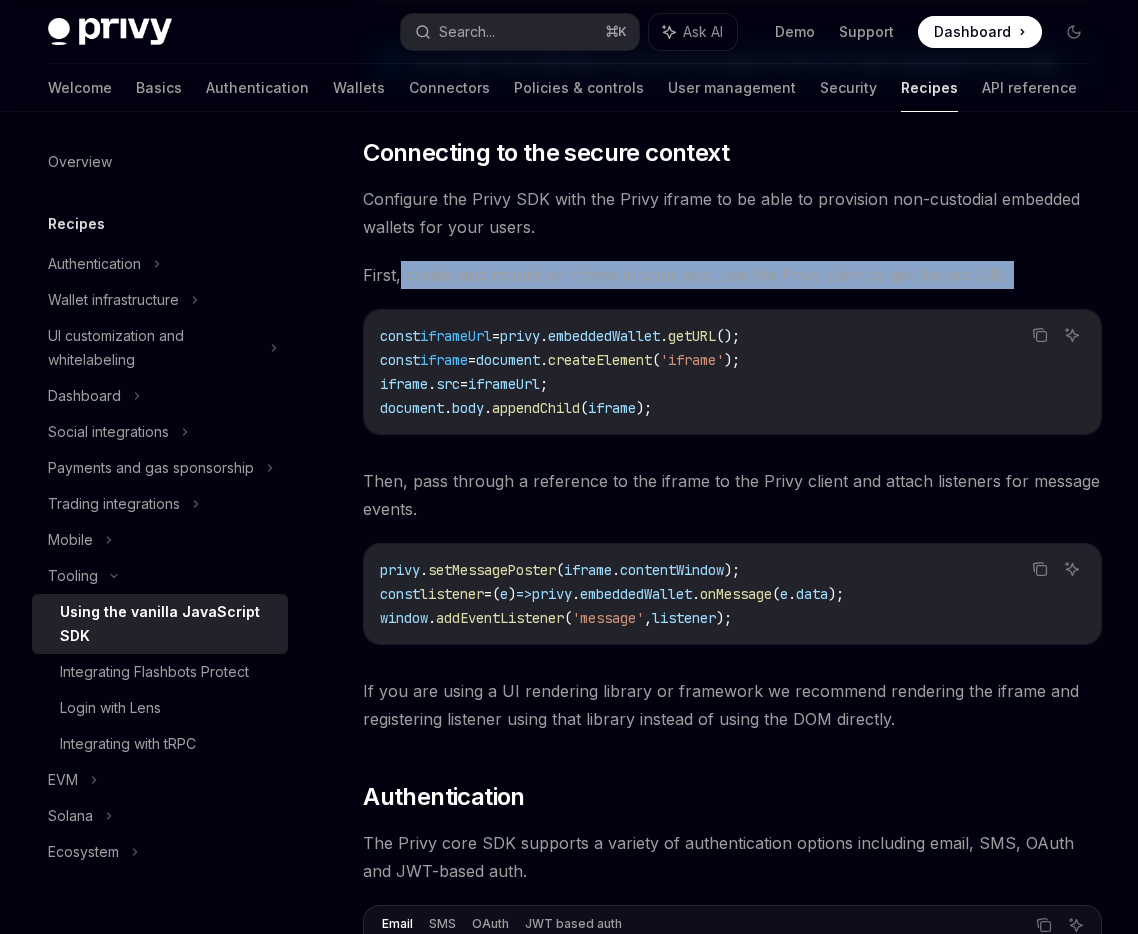 drag, startPoint x: 401, startPoint y: 279, endPoint x: 1014, endPoint y: 279, distance: 613 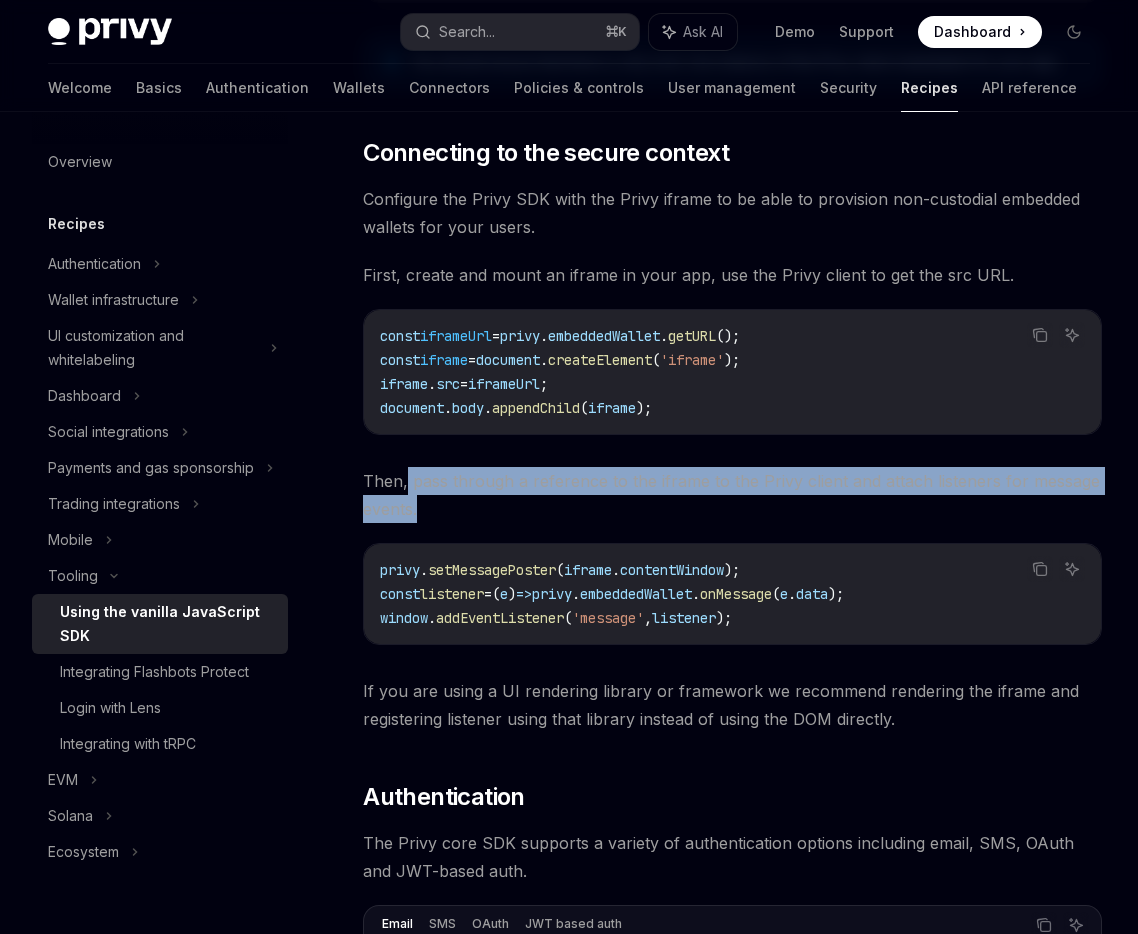 drag, startPoint x: 406, startPoint y: 486, endPoint x: 586, endPoint y: 506, distance: 181.1077 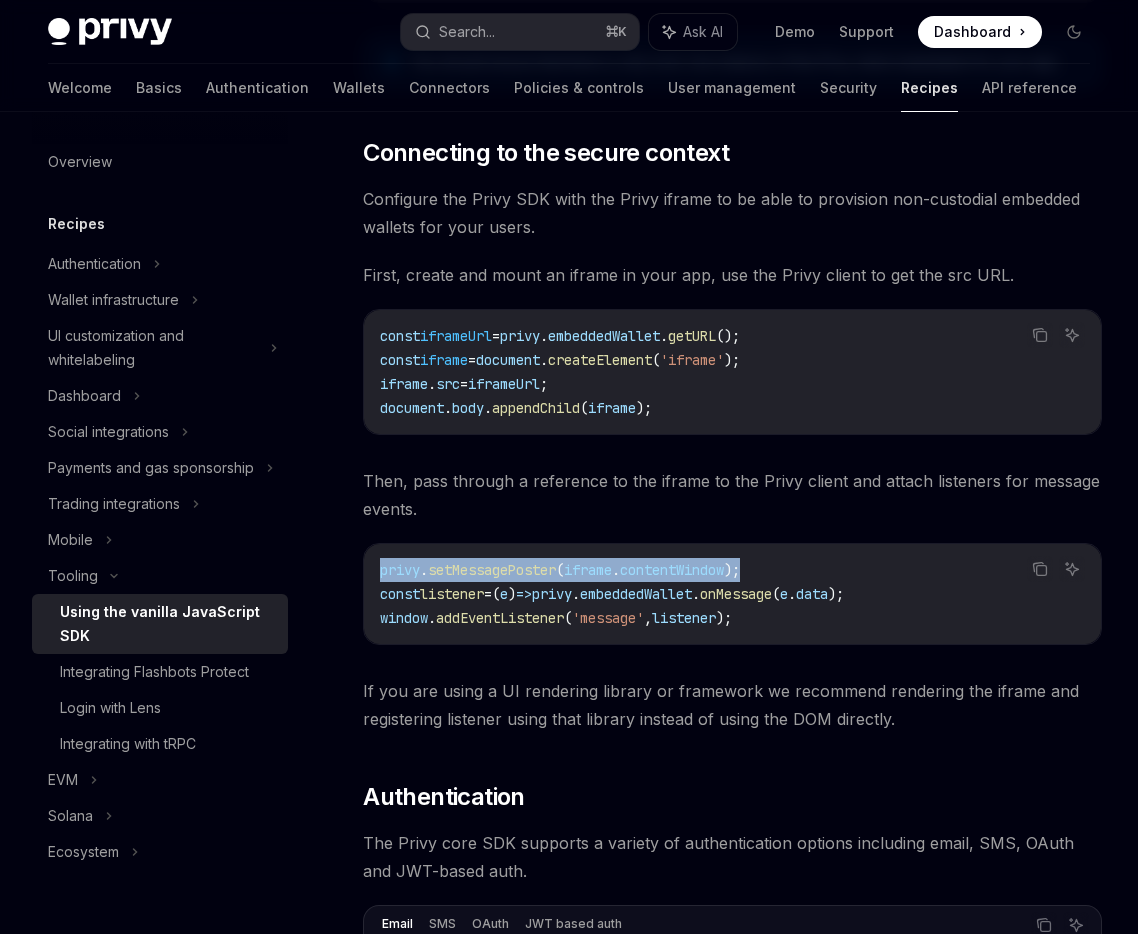 drag, startPoint x: 378, startPoint y: 572, endPoint x: 804, endPoint y: 572, distance: 426 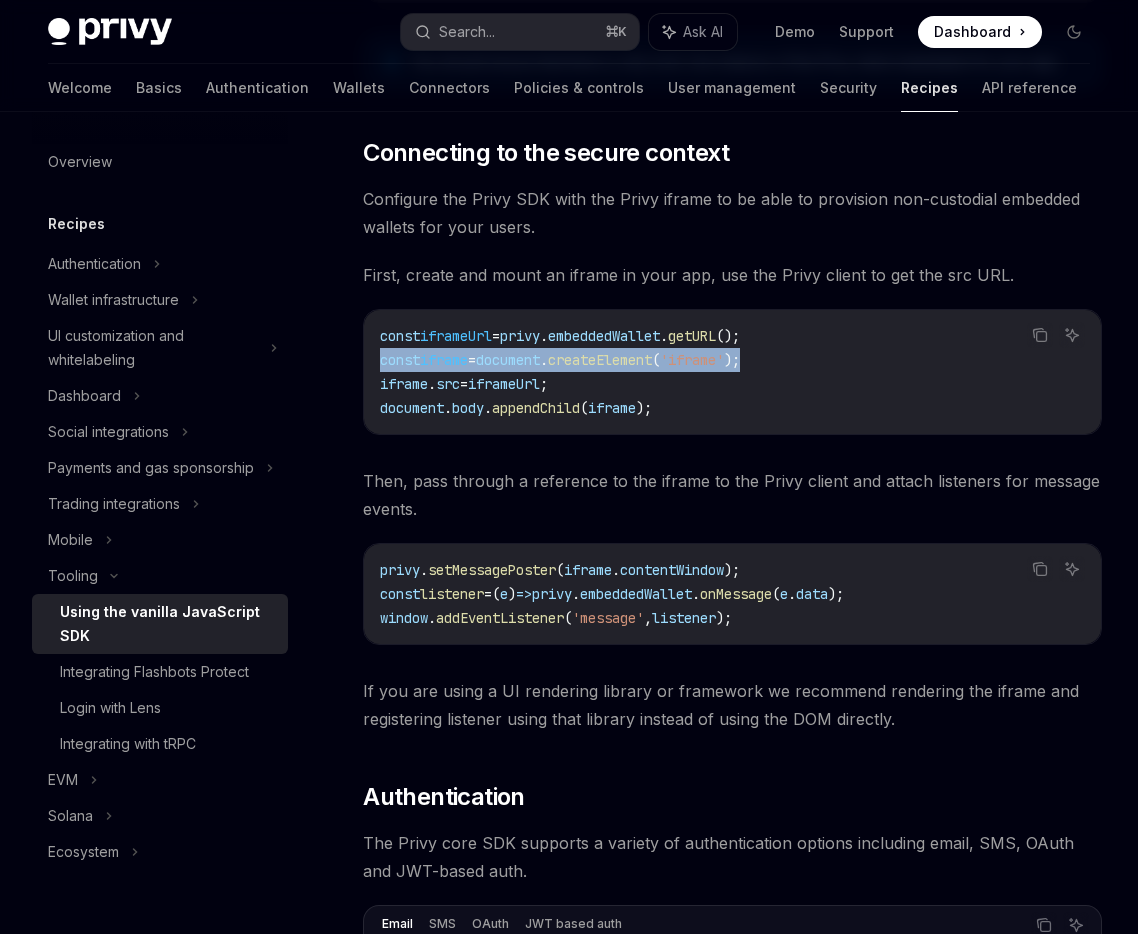 drag, startPoint x: 375, startPoint y: 365, endPoint x: 798, endPoint y: 360, distance: 423.02954 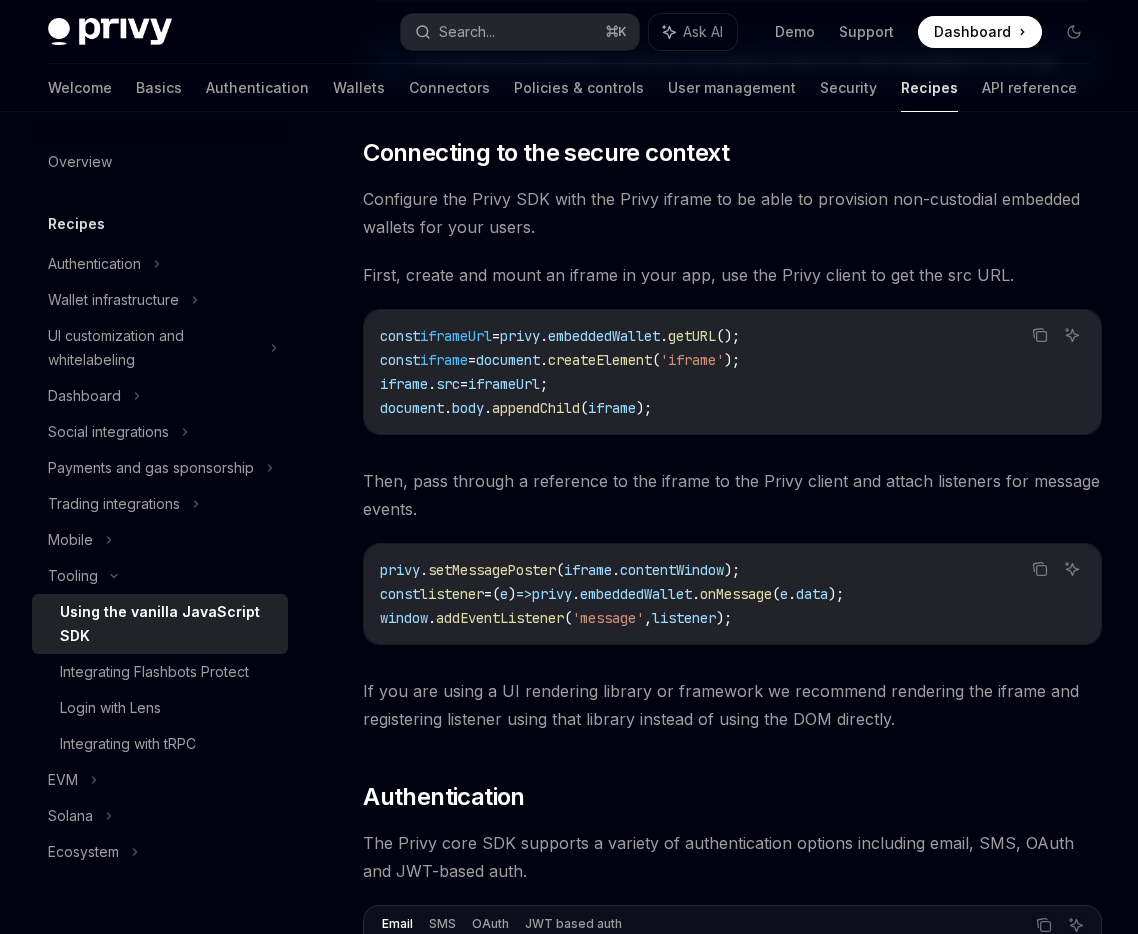 click on "const  iframeUrl  =  privy . embeddedWallet . getURL ();
const  iframe  =  document . createElement ( 'iframe' );
iframe . src  =  iframeUrl ;
document . body . appendChild ( iframe );" at bounding box center (732, 372) 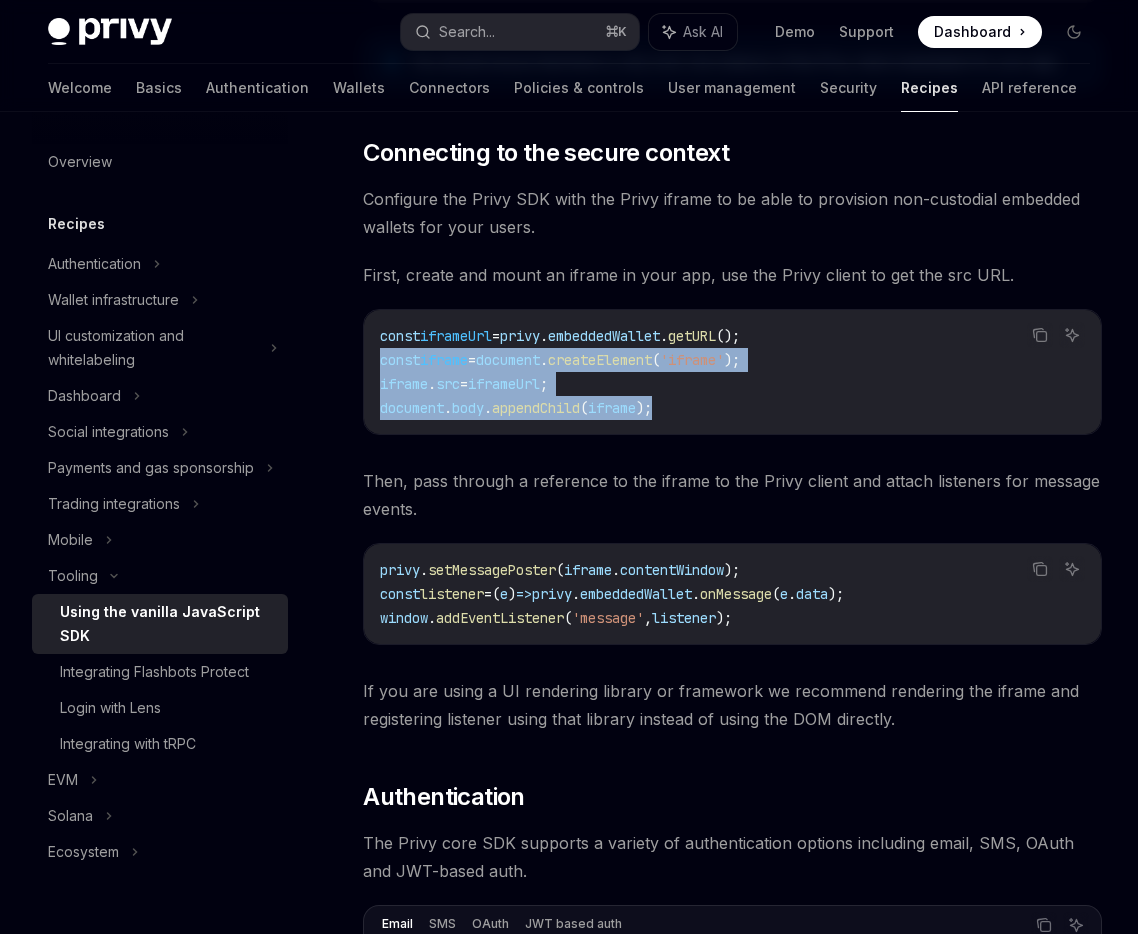 drag, startPoint x: 689, startPoint y: 411, endPoint x: 368, endPoint y: 351, distance: 326.55933 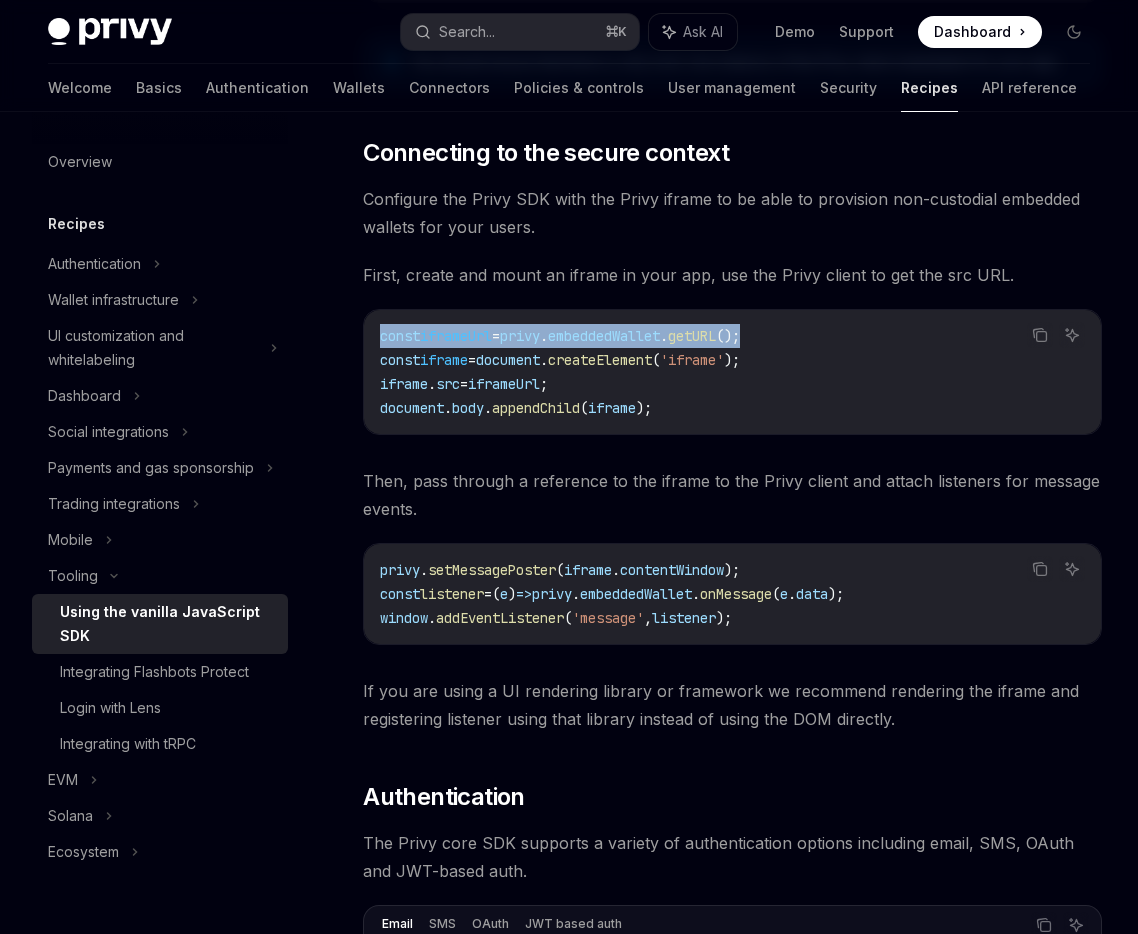 drag, startPoint x: 378, startPoint y: 338, endPoint x: 859, endPoint y: 335, distance: 481.00937 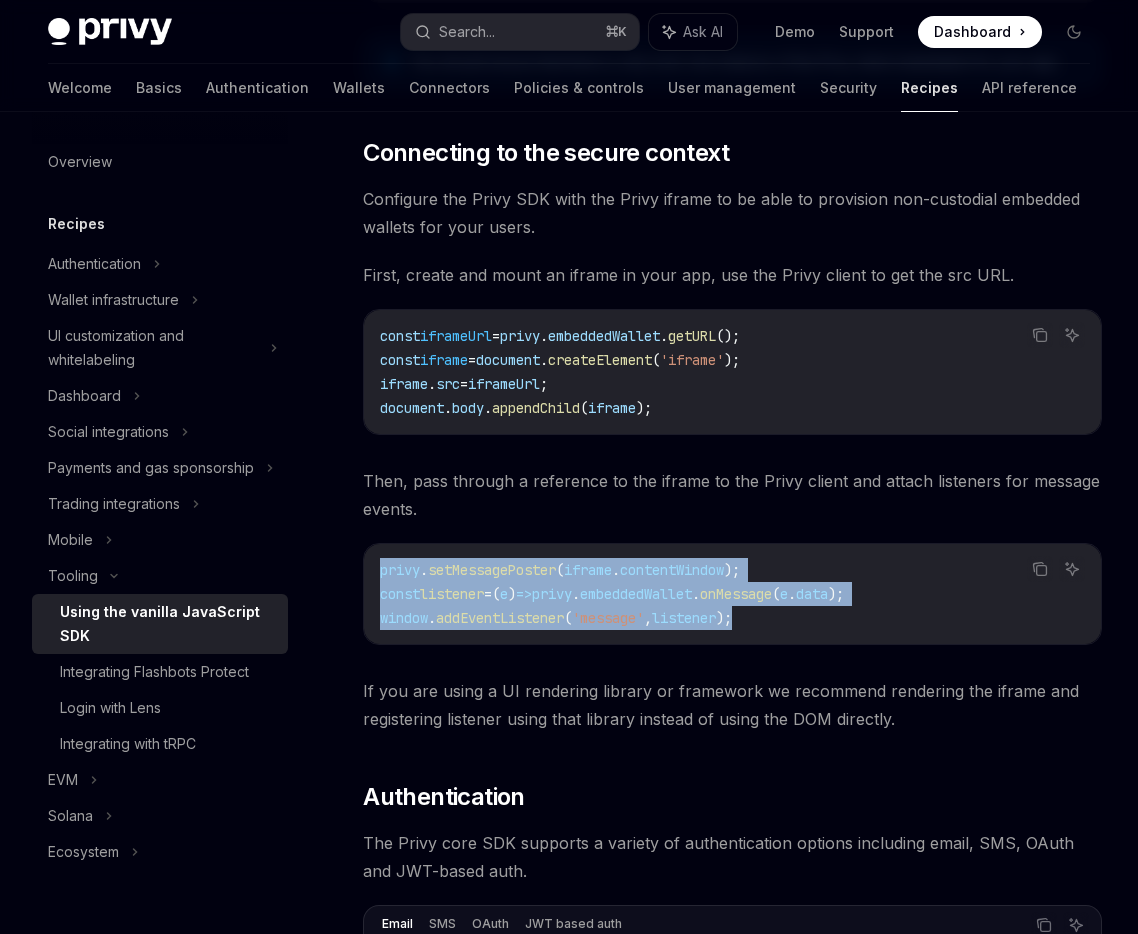 drag, startPoint x: 377, startPoint y: 569, endPoint x: 817, endPoint y: 623, distance: 443.30124 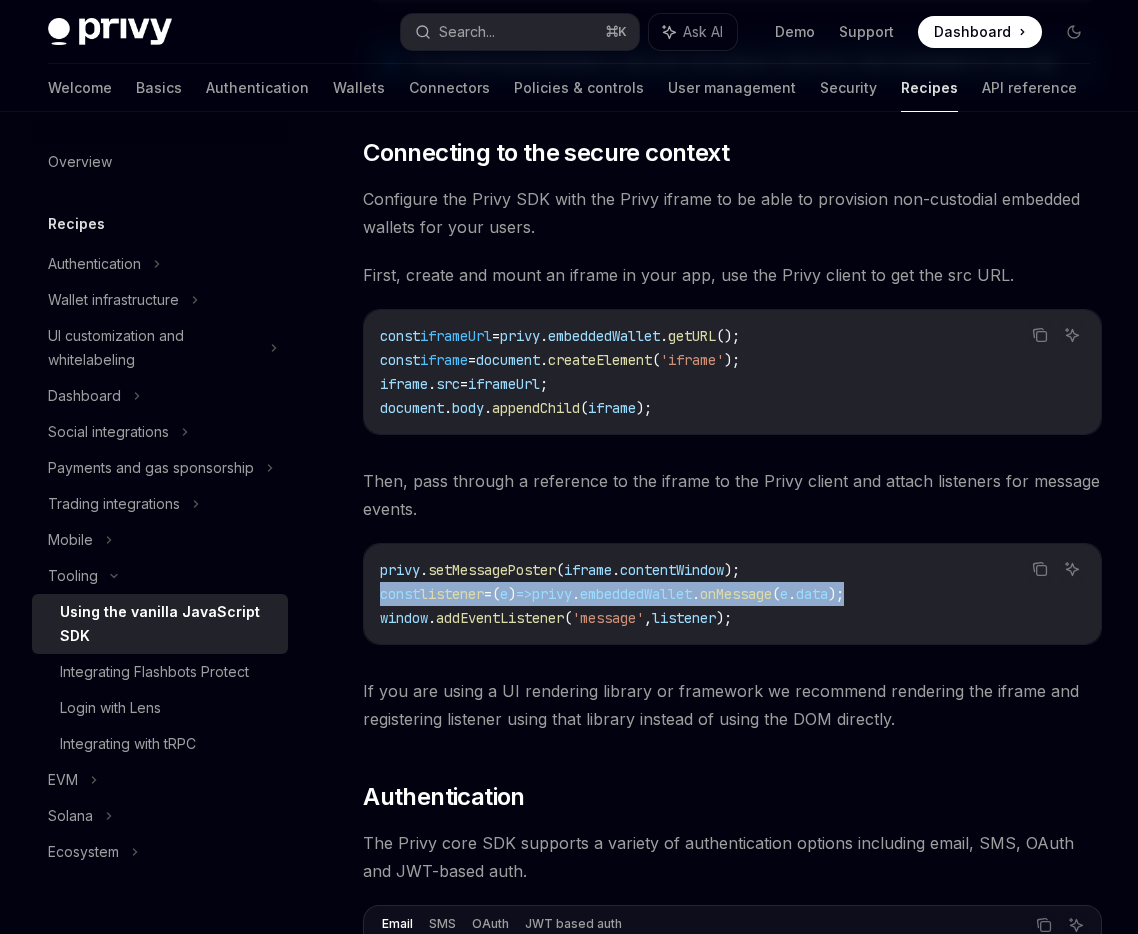 drag, startPoint x: 381, startPoint y: 595, endPoint x: 978, endPoint y: 595, distance: 597 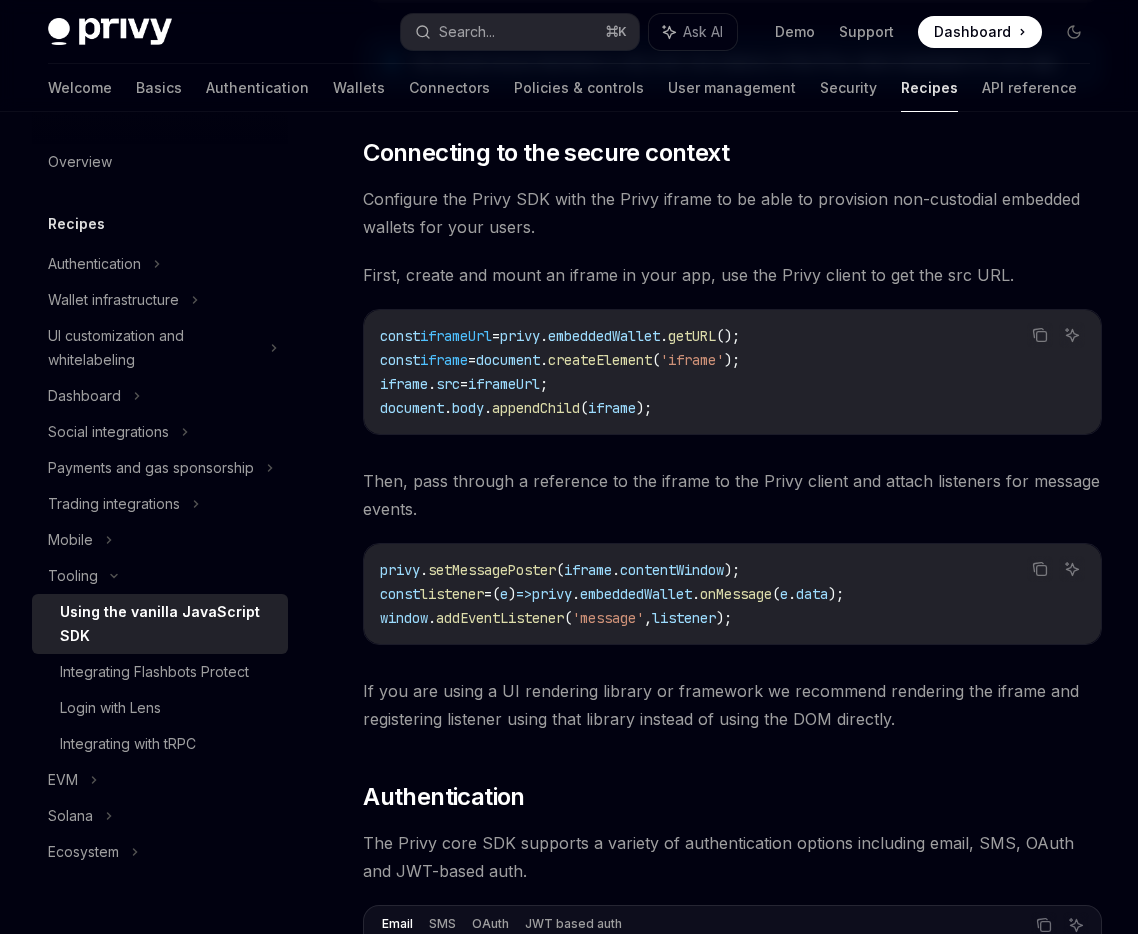 click on "privy . setMessagePoster ( iframe . contentWindow );
const  listener  =  ( e )  =>  privy . embeddedWallet . onMessage ( e . data );
window . addEventListener ( 'message' ,  listener );" at bounding box center (732, 594) 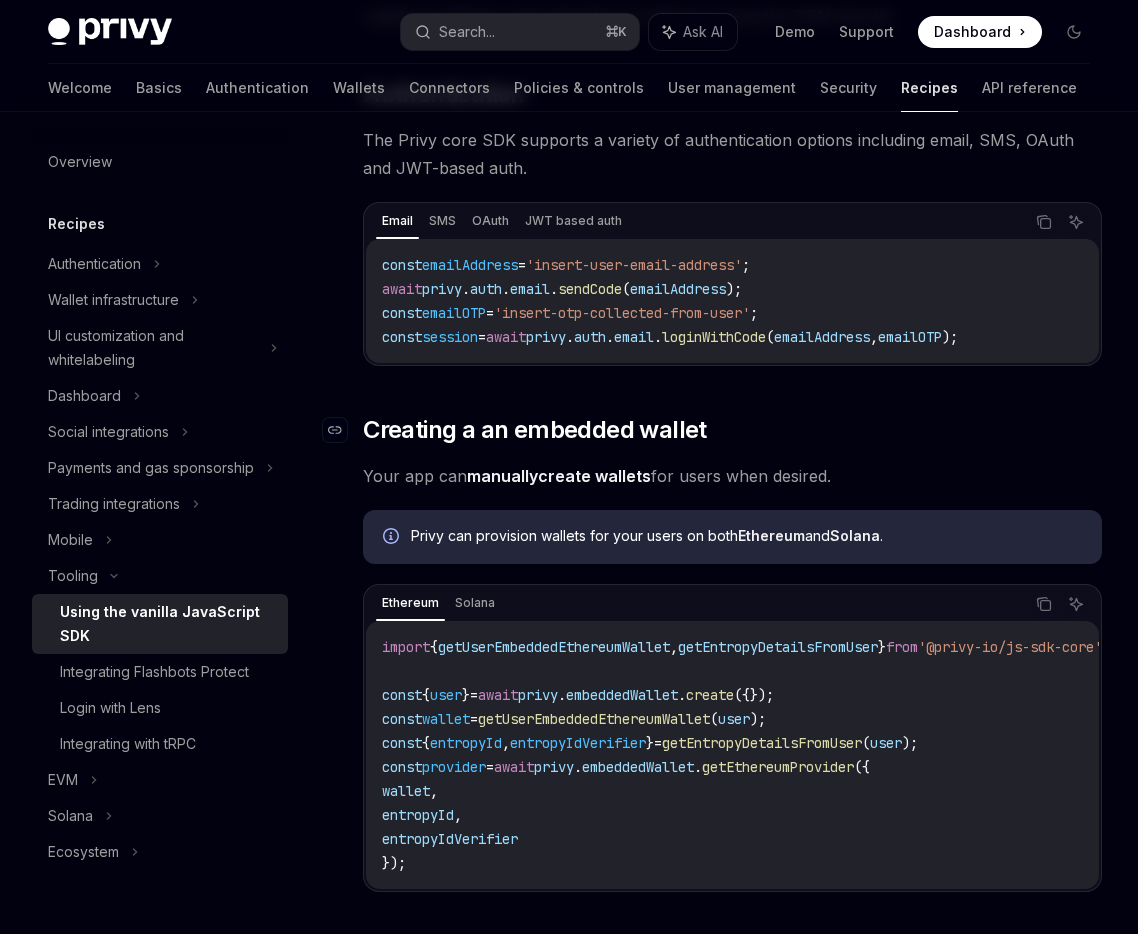 scroll, scrollTop: 1890, scrollLeft: 0, axis: vertical 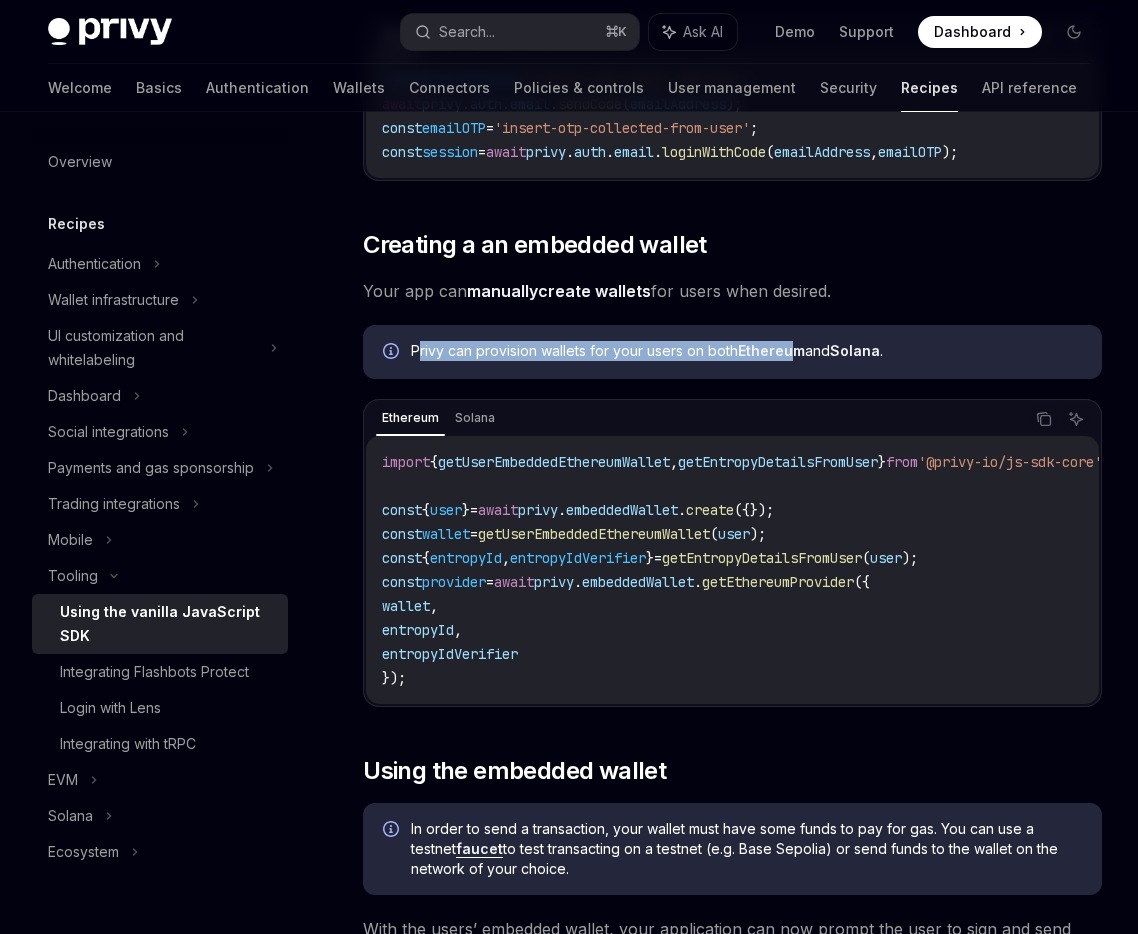 drag, startPoint x: 416, startPoint y: 352, endPoint x: 799, endPoint y: 352, distance: 383 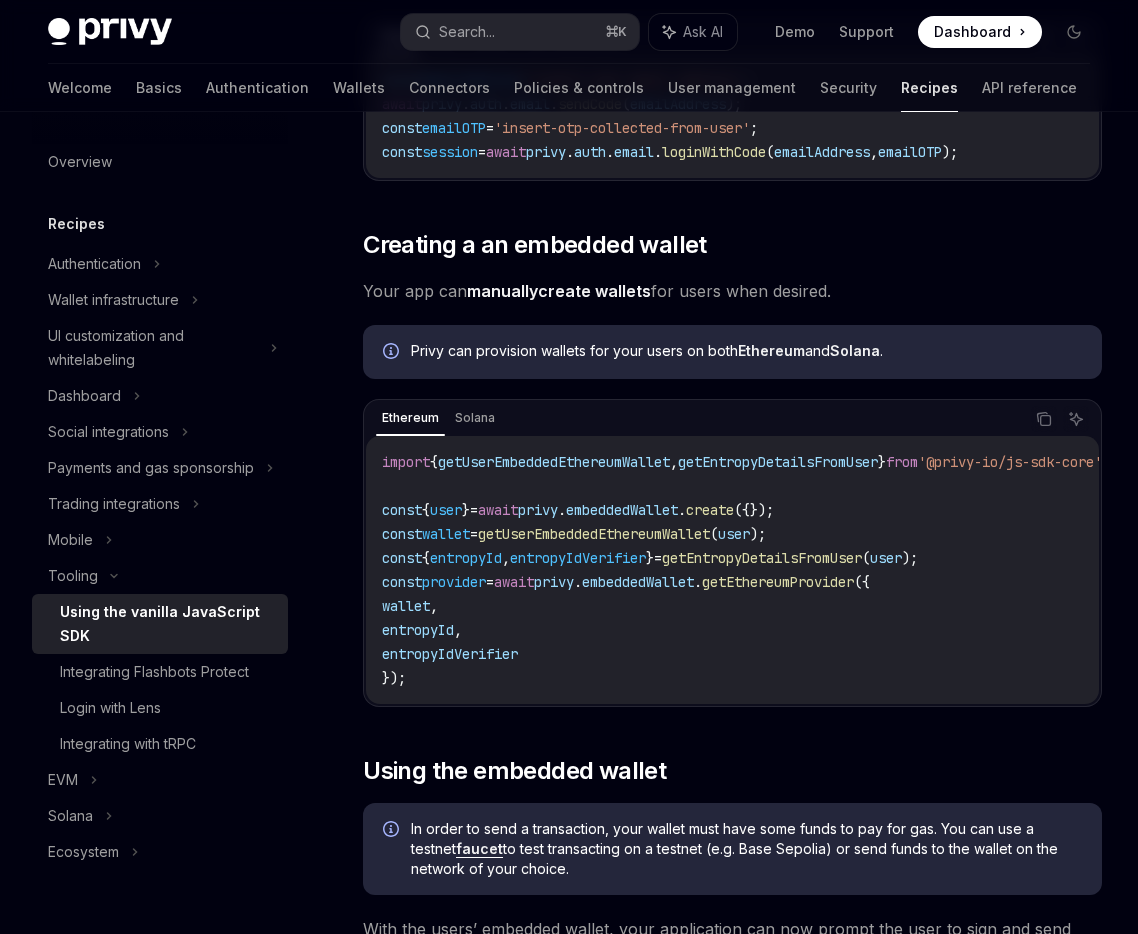 click on "Privy can provision wallets for your users on both  Ethereum  and  Solana ." at bounding box center [746, 352] 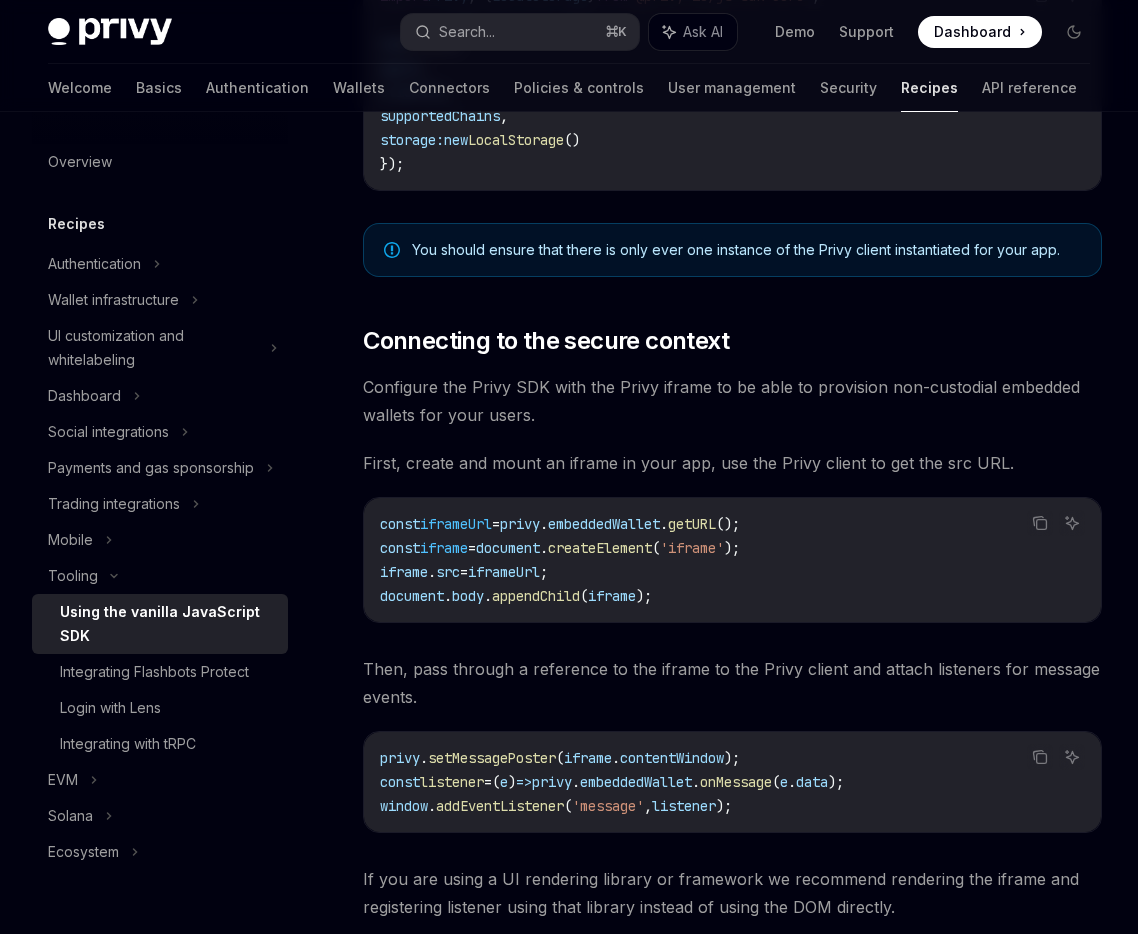 scroll, scrollTop: 1004, scrollLeft: 0, axis: vertical 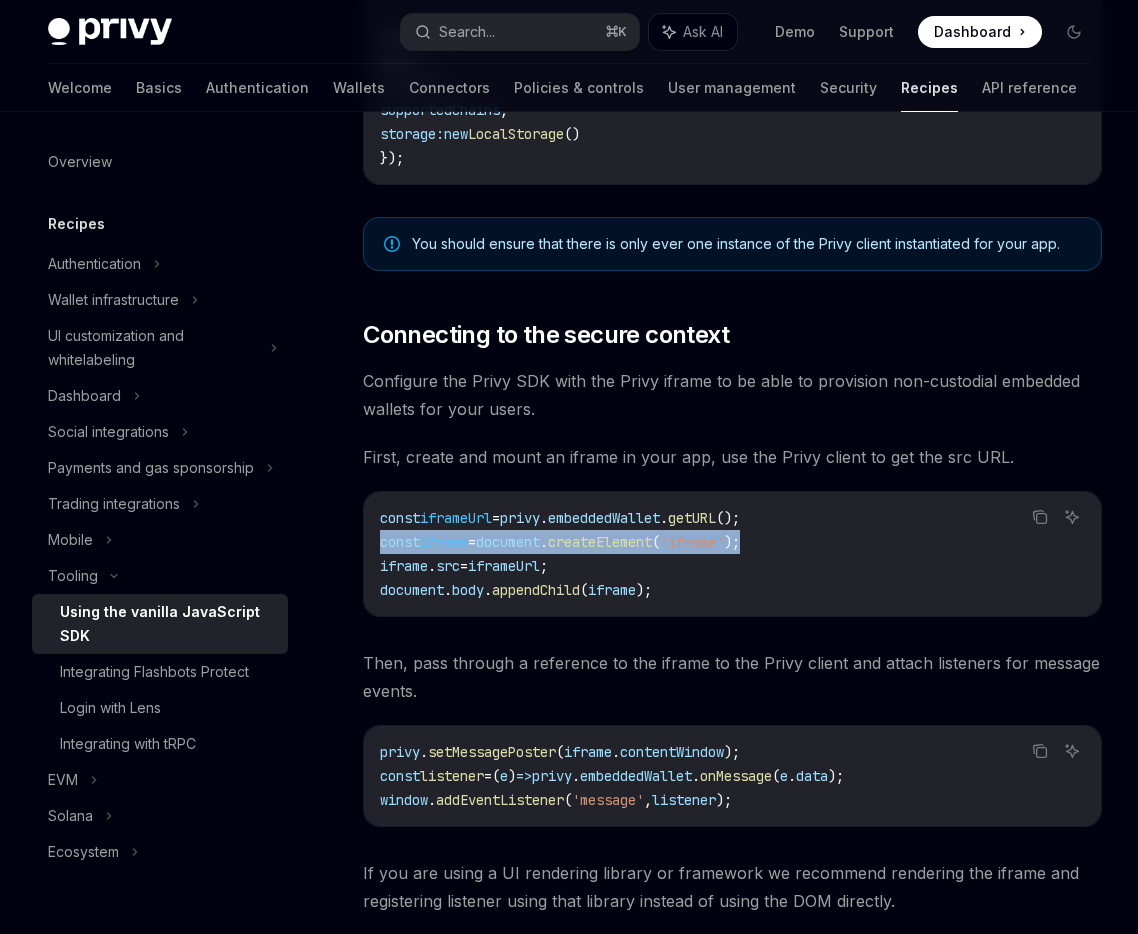 drag, startPoint x: 379, startPoint y: 542, endPoint x: 817, endPoint y: 542, distance: 438 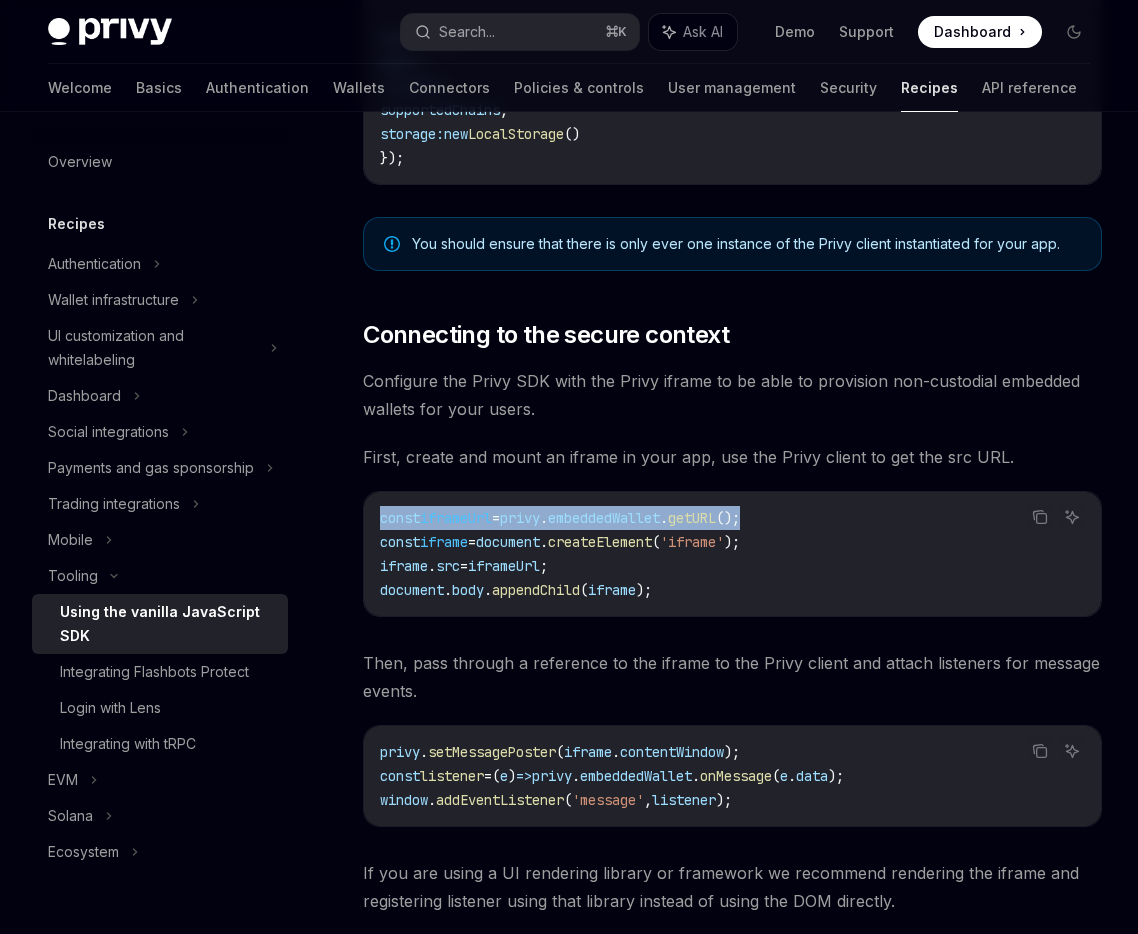 drag, startPoint x: 381, startPoint y: 518, endPoint x: 981, endPoint y: 518, distance: 600 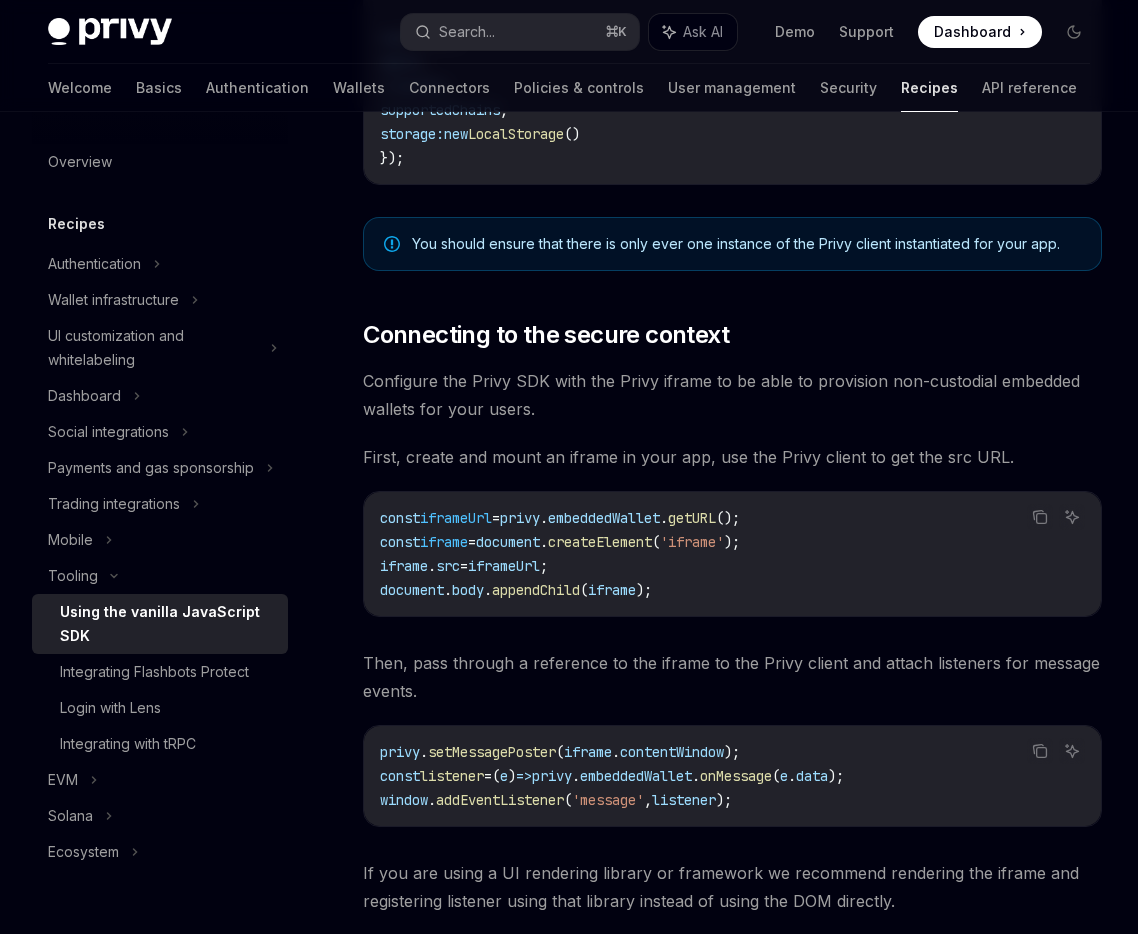 click on "The  @privy-io/js-sdk-core  library is a vanilla JavaScript library, intended for use in a browser-like environment, it allows you to add secure authentication, non-custodial embedded wallets, and powerful user management into your application.
@privy-io/js-sdk-core  library is a low-level JavaScript library. Please do not attempt to use
this library without first reaching out to the Privy team to discuss your project and which Privy
SDK options may be better suited to it.
​ Prerequisites
Before you begin, make sure you have  set up your Privy app and obtained your app ID  from the Privy Dashboard.
​ Installation
npm pnpm yarn Copy Ask AI npm  install  @privy-io/js-sdk-core@latest
​ Getting a  Privy  instance
Import the  Privy  class and create an instance of it, passing the Privy  app ID  and  app client ID  and storage adapter. You may also configure any EVM chains you would like to support.
Copy Ask AI import  Privy , { LocalStorage }  from  '@privy-io/js-sdk-core' ;
new  Privy" at bounding box center (732, 800) 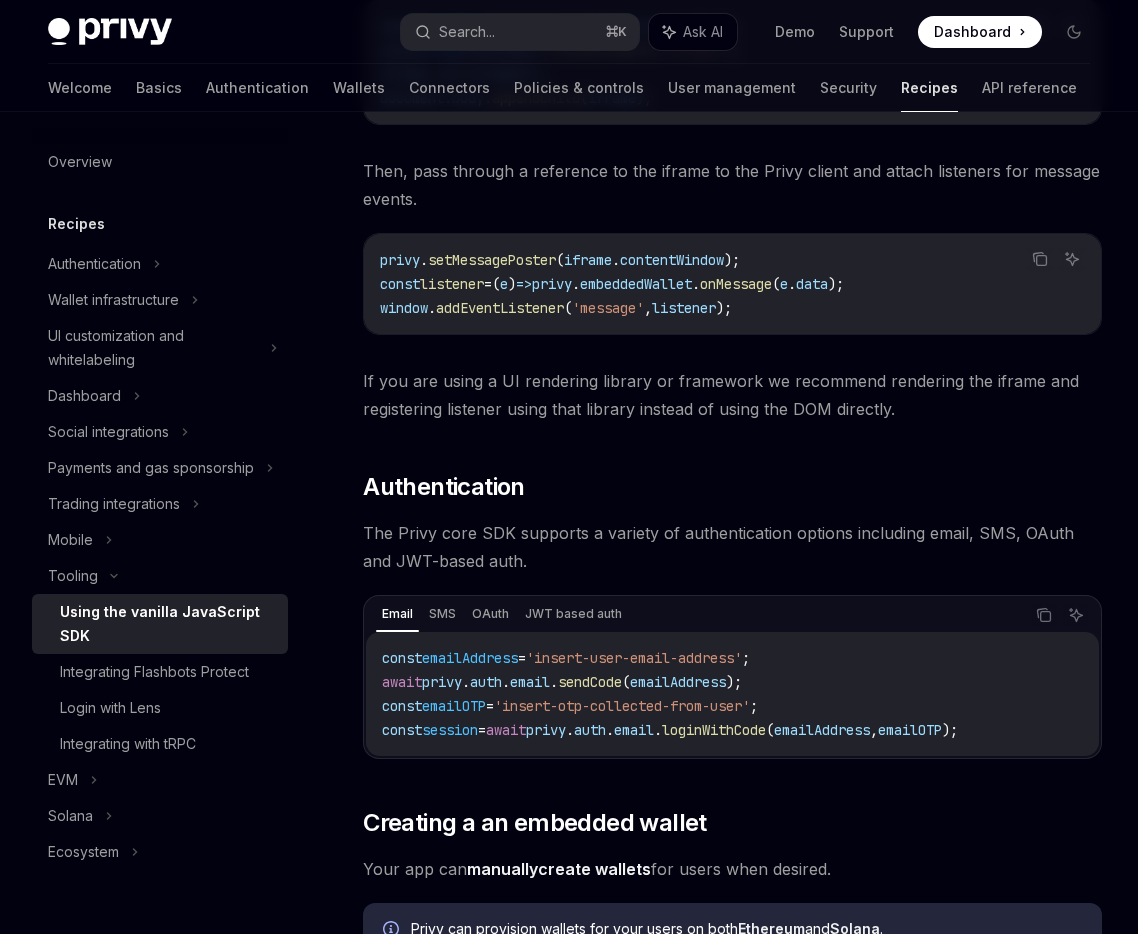 scroll, scrollTop: 1502, scrollLeft: 0, axis: vertical 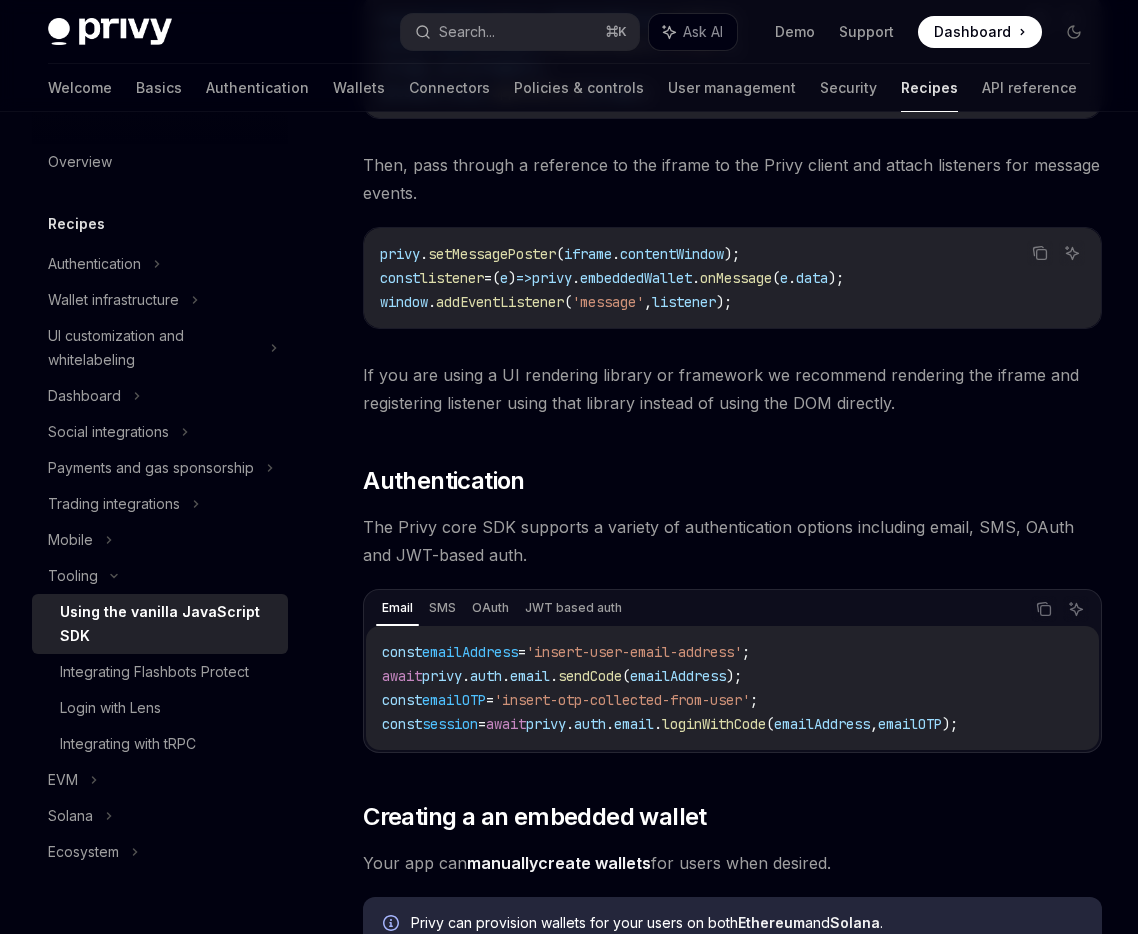 click on "The Privy core SDK supports a variety of authentication options including email, SMS, OAuth and JWT-based auth." at bounding box center [732, 541] 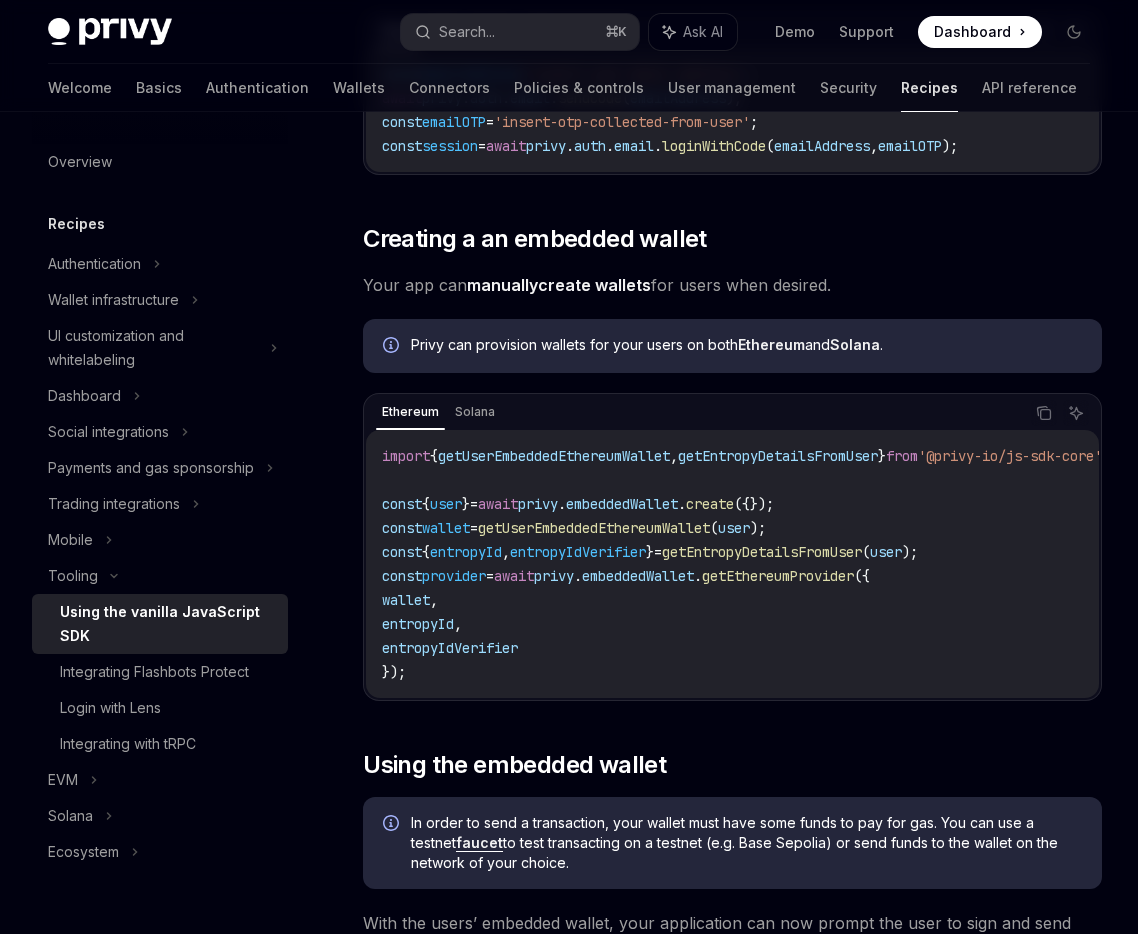 scroll, scrollTop: 2083, scrollLeft: 0, axis: vertical 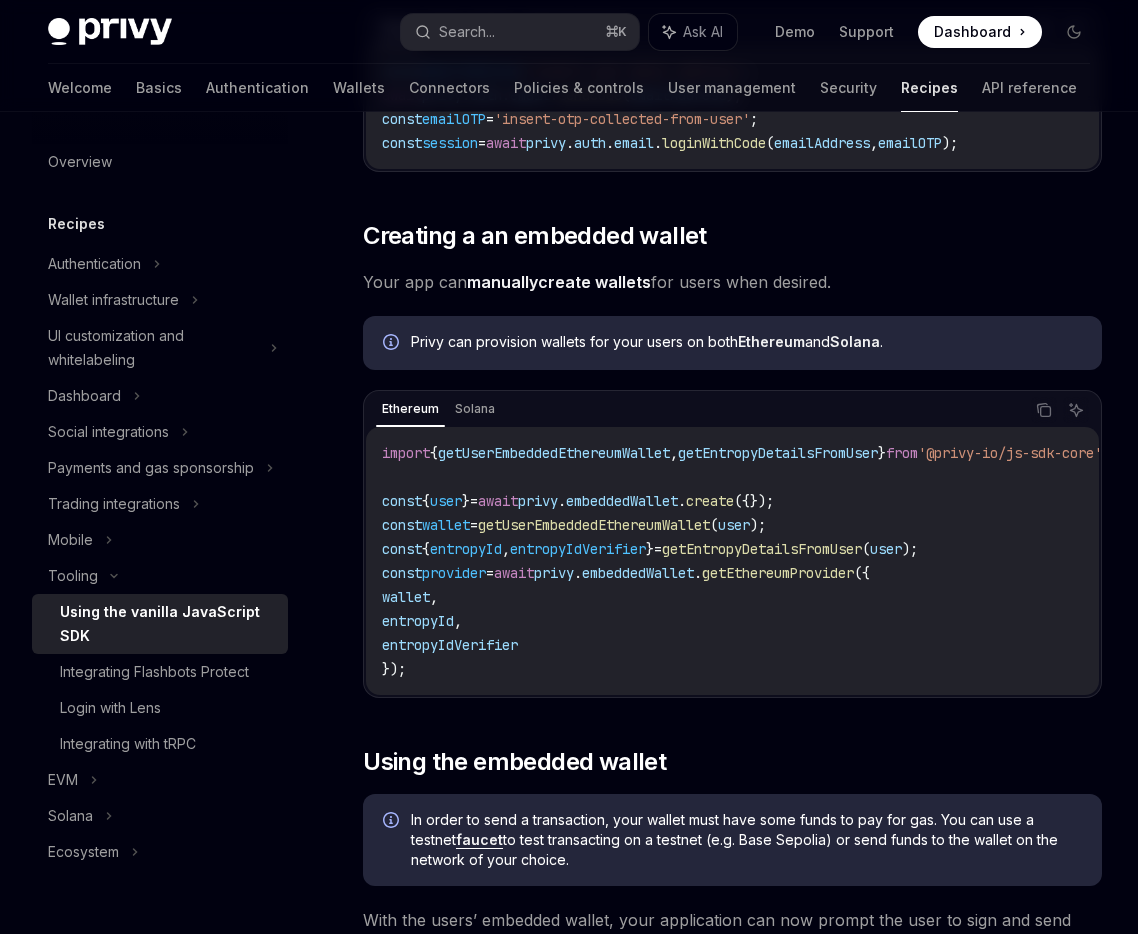 drag, startPoint x: 655, startPoint y: 284, endPoint x: 842, endPoint y: 283, distance: 187.00267 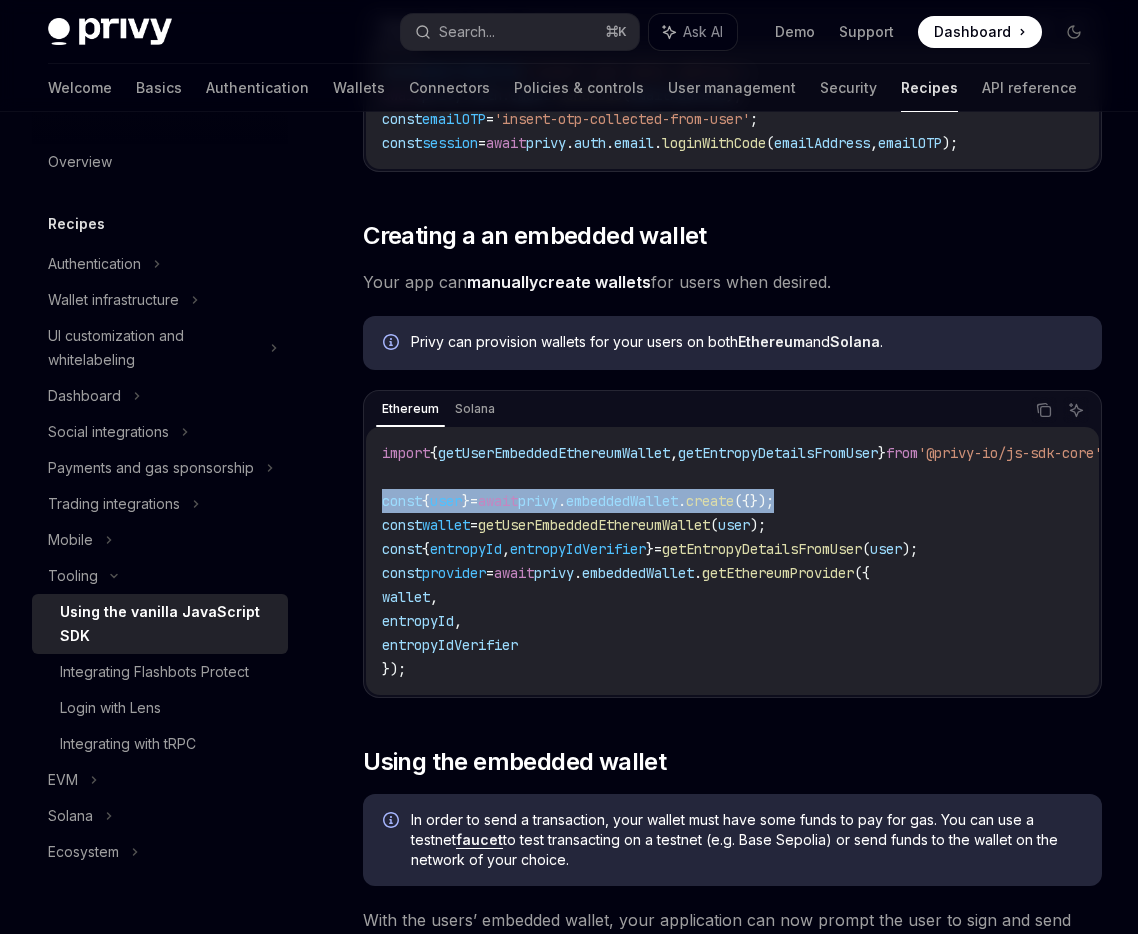 drag, startPoint x: 845, startPoint y: 500, endPoint x: 381, endPoint y: 502, distance: 464.0043 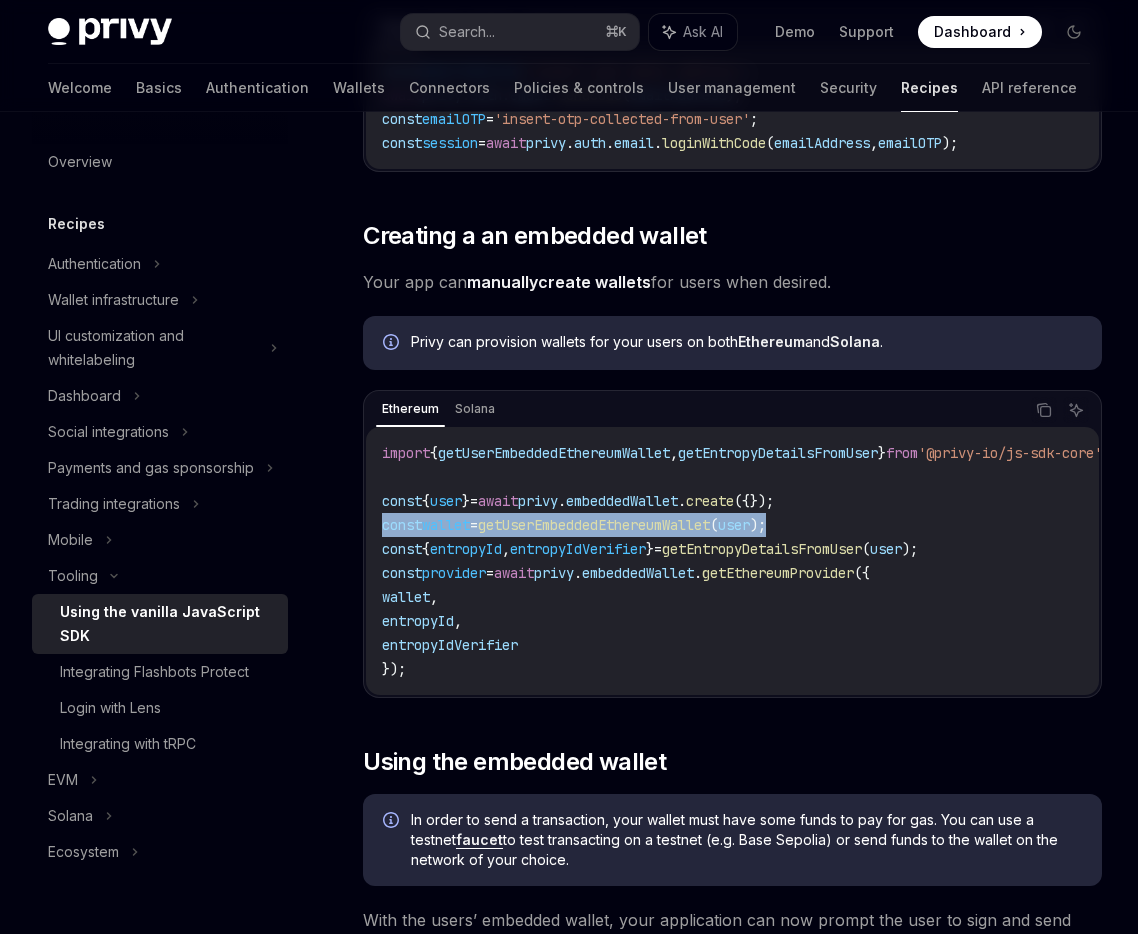 drag, startPoint x: 819, startPoint y: 524, endPoint x: 380, endPoint y: 527, distance: 439.01025 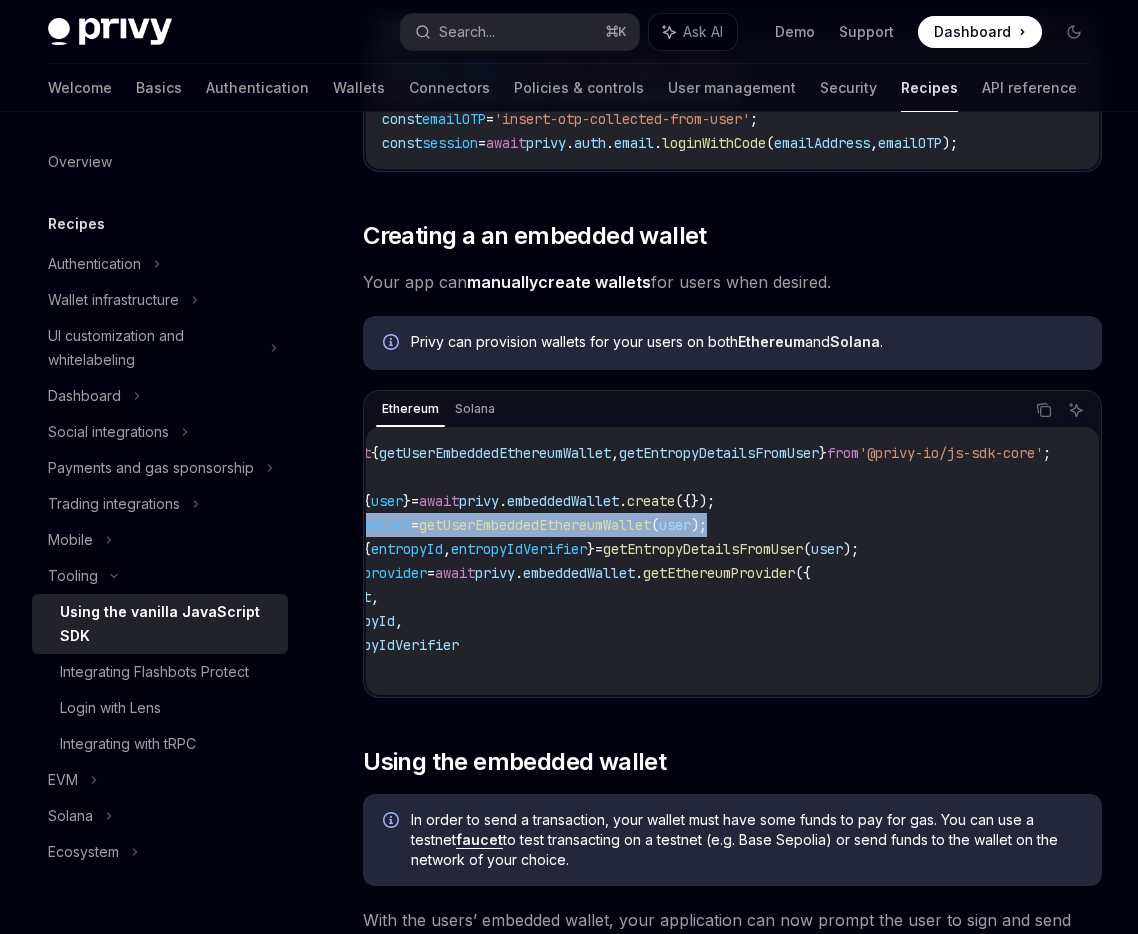 scroll, scrollTop: 0, scrollLeft: 0, axis: both 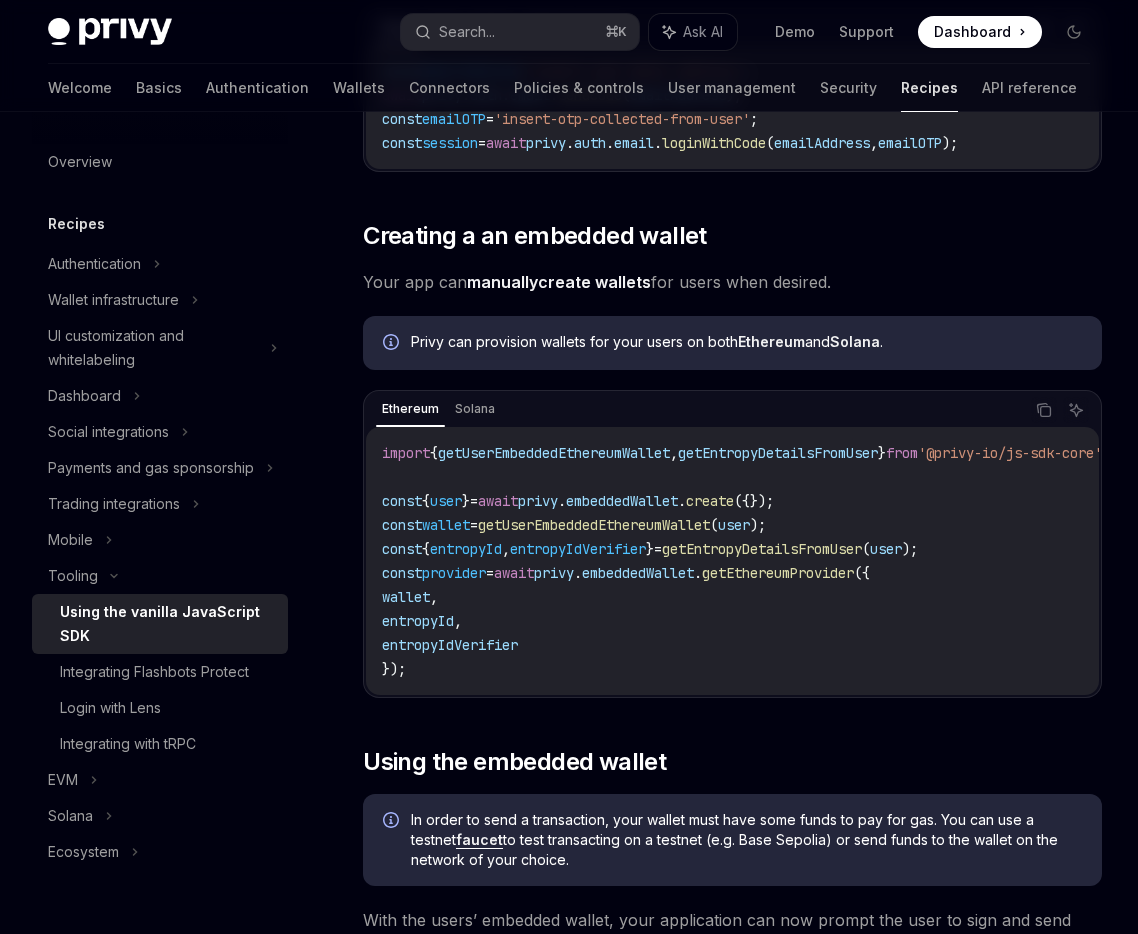 click on "getUserEmbeddedEthereumWallet" at bounding box center [554, 453] 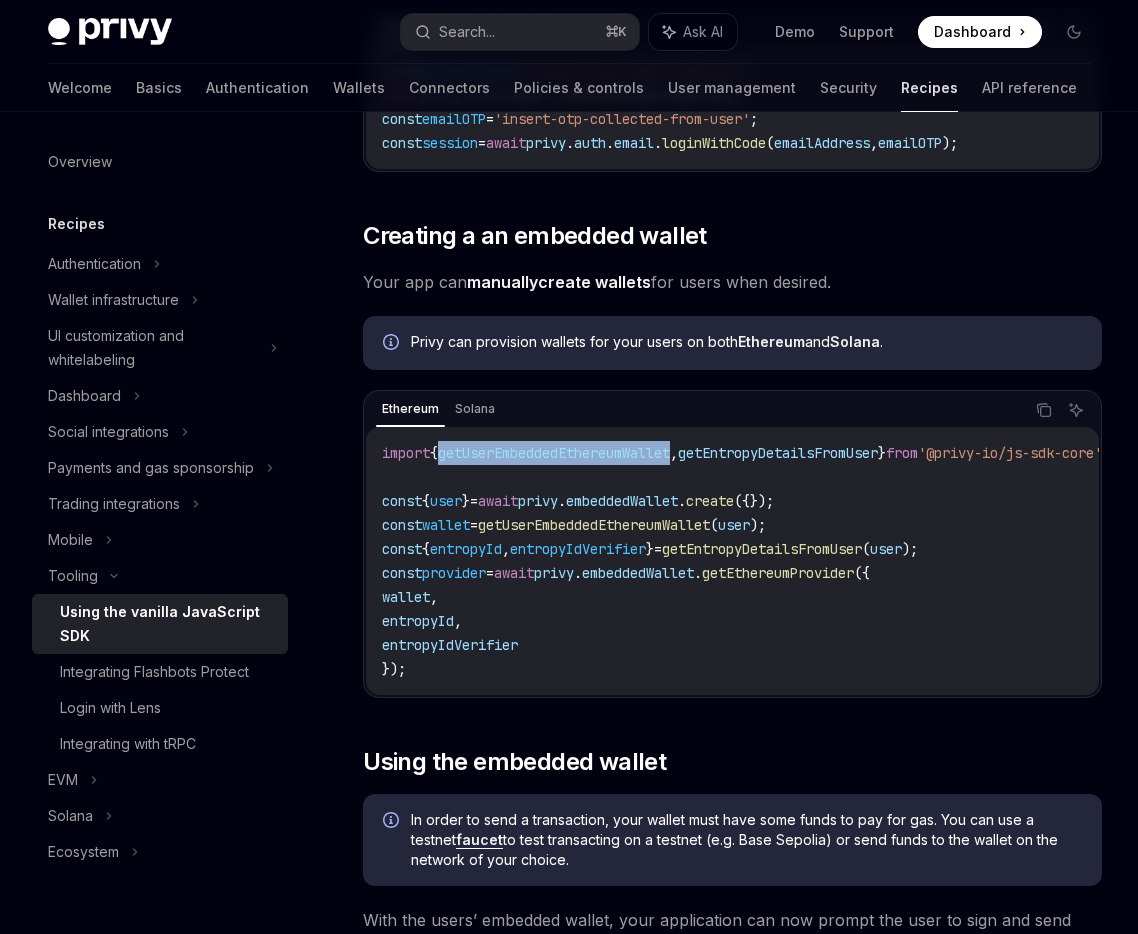 click on "getUserEmbeddedEthereumWallet" at bounding box center [554, 453] 